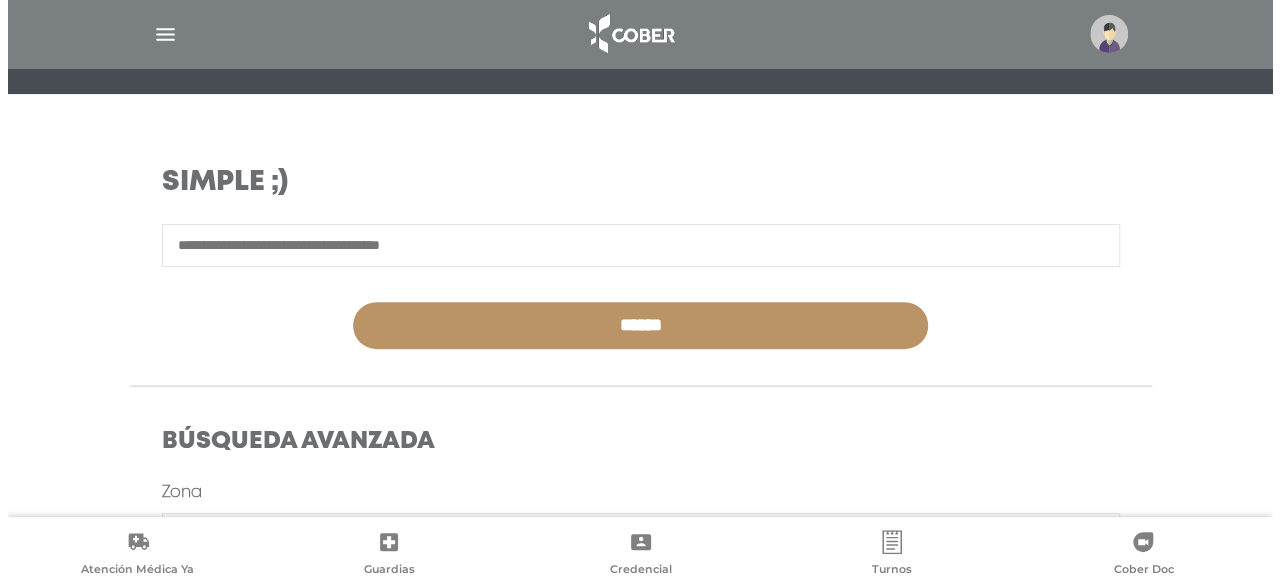 scroll, scrollTop: 212, scrollLeft: 0, axis: vertical 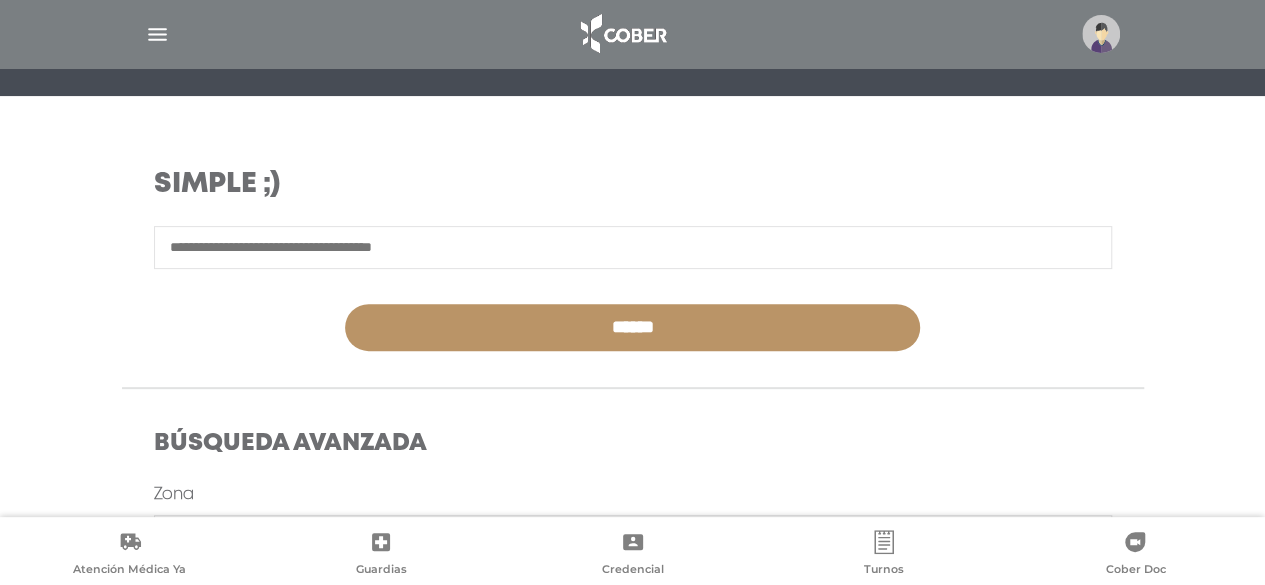 click at bounding box center (1101, 34) 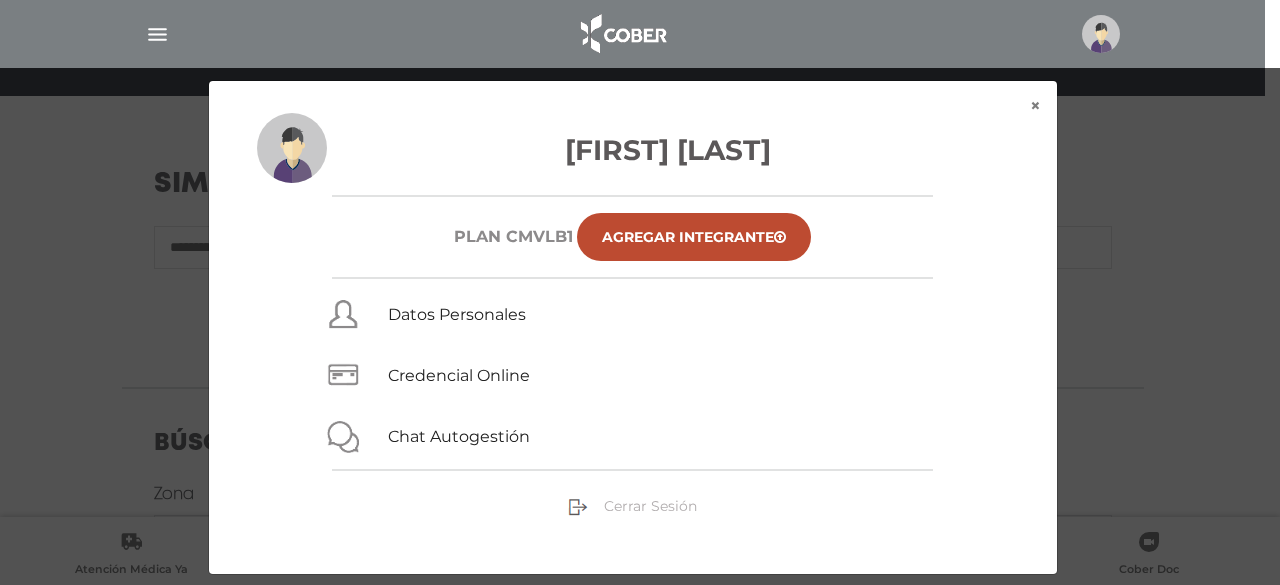 click on "Cerrar Sesión" at bounding box center (650, 506) 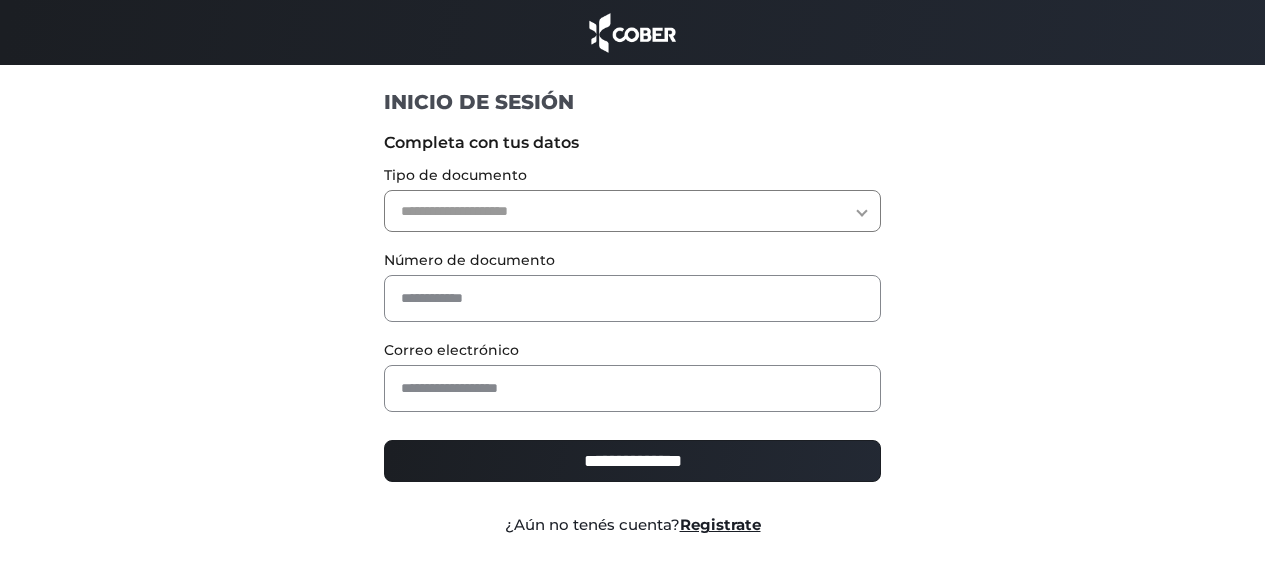 scroll, scrollTop: 0, scrollLeft: 0, axis: both 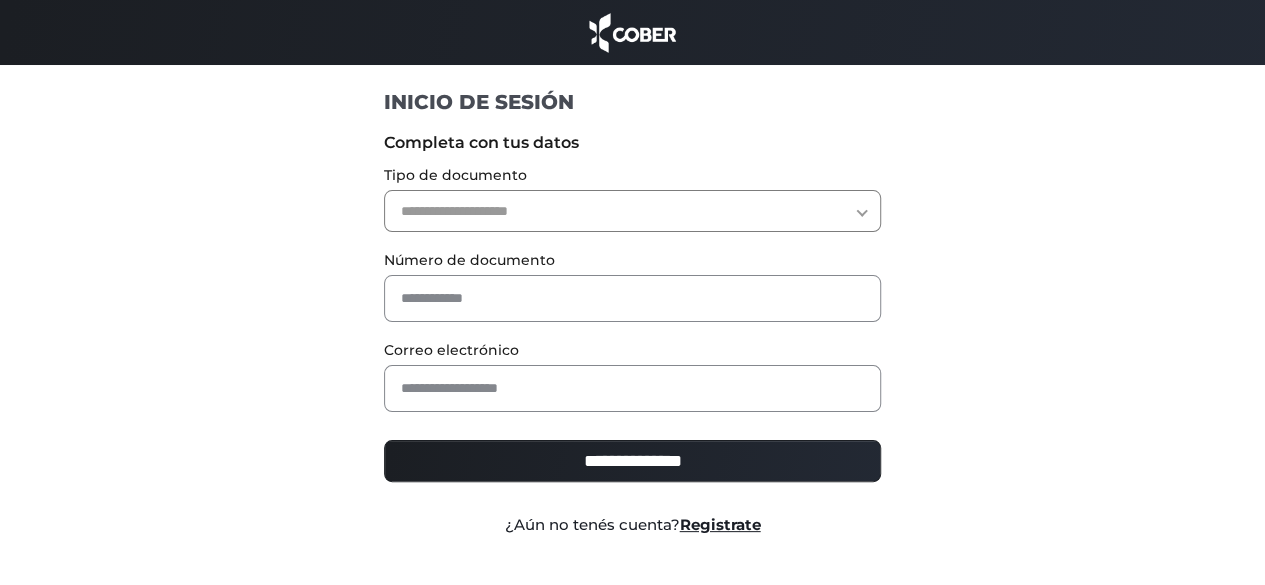 click on "**********" at bounding box center [632, 211] 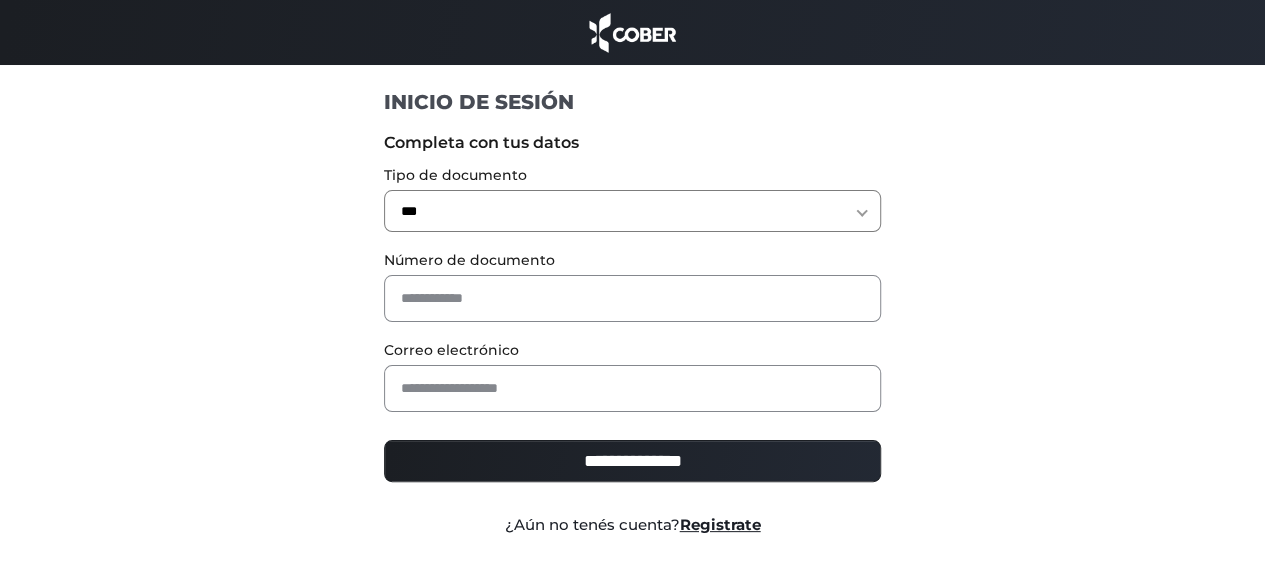 click on "Número de documento" at bounding box center (632, 285) 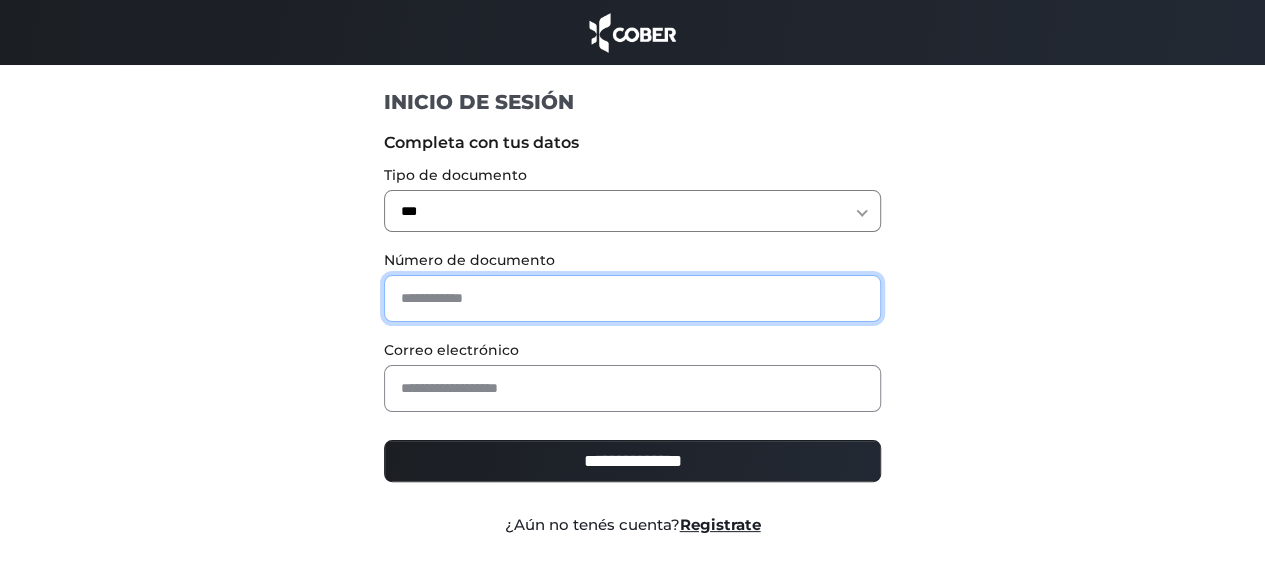 click at bounding box center [632, 298] 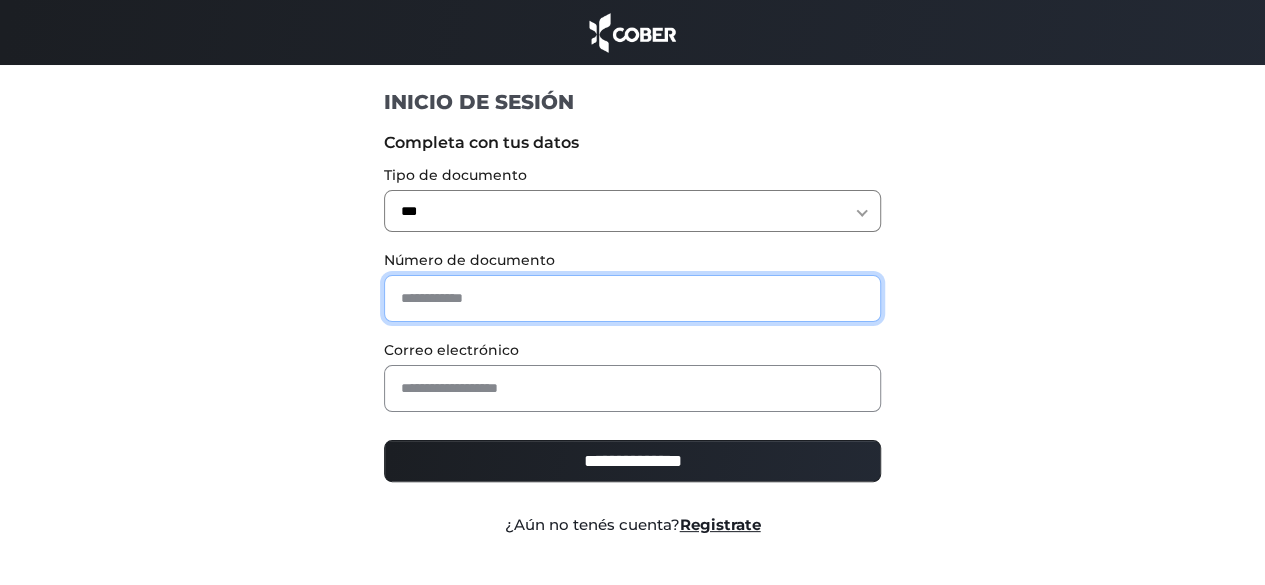 type on "*******" 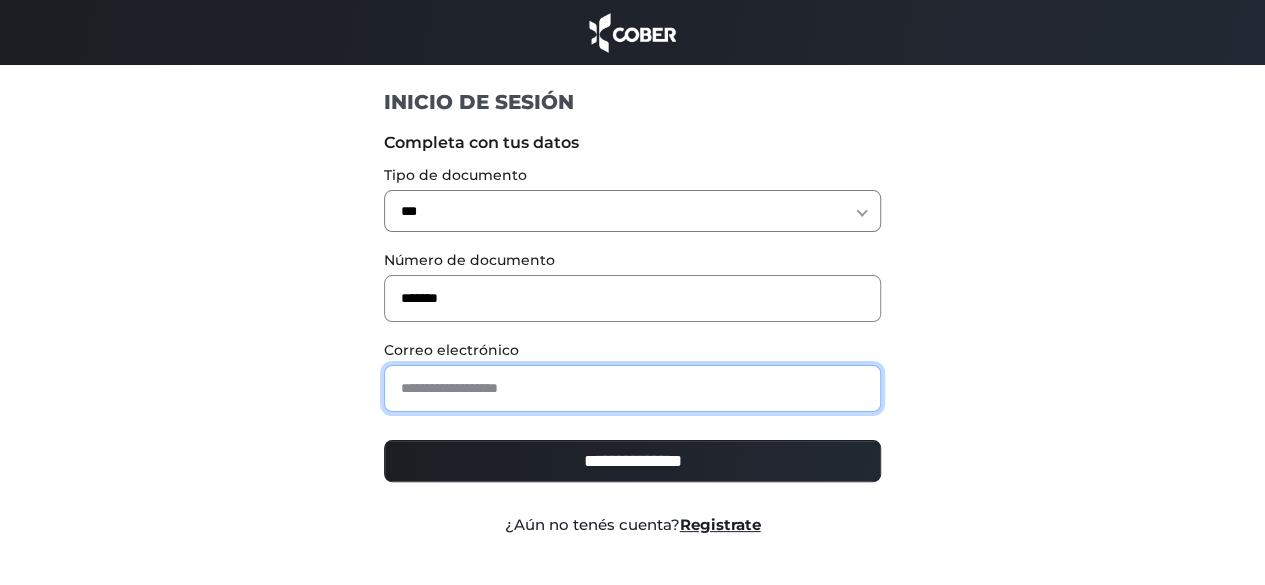 click at bounding box center [632, 388] 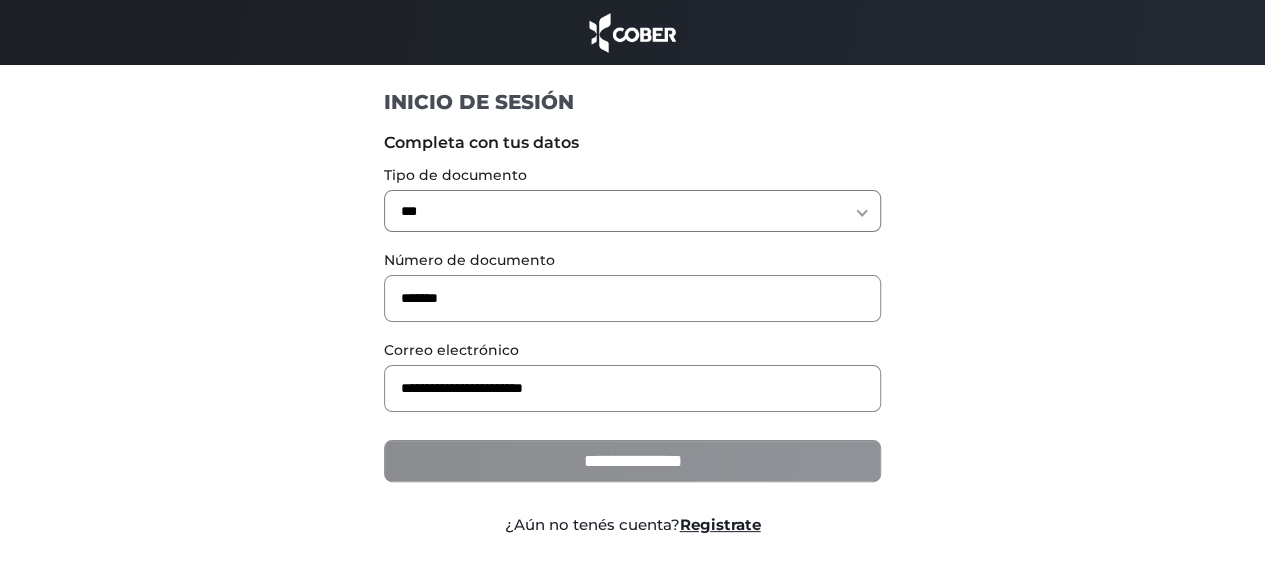 click on "**********" at bounding box center [632, 461] 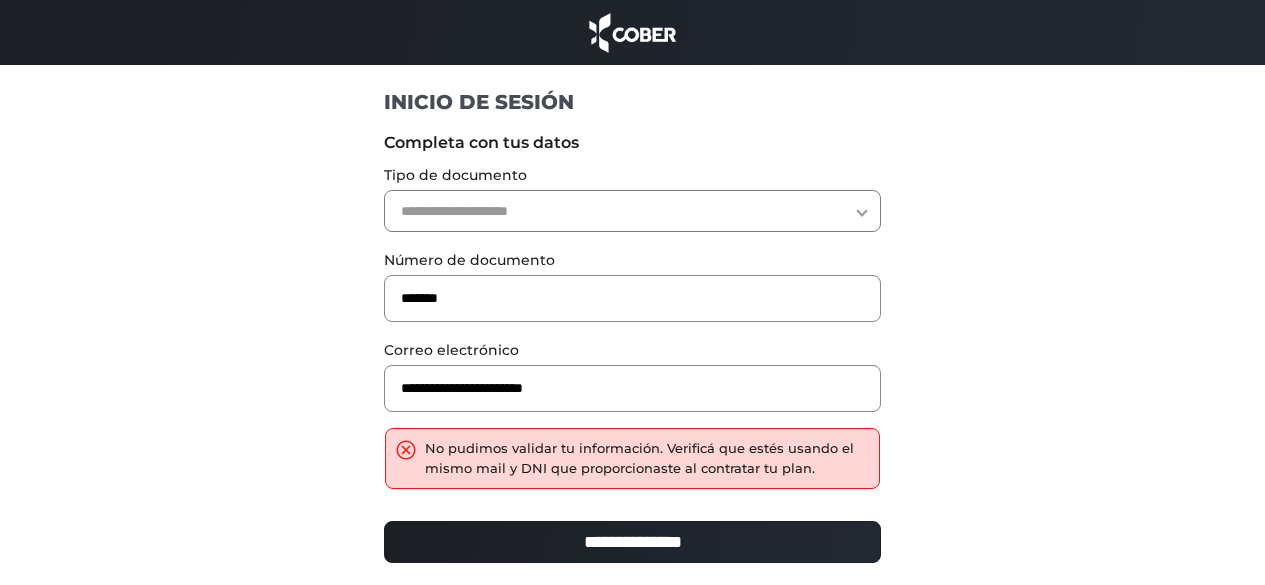 scroll, scrollTop: 0, scrollLeft: 0, axis: both 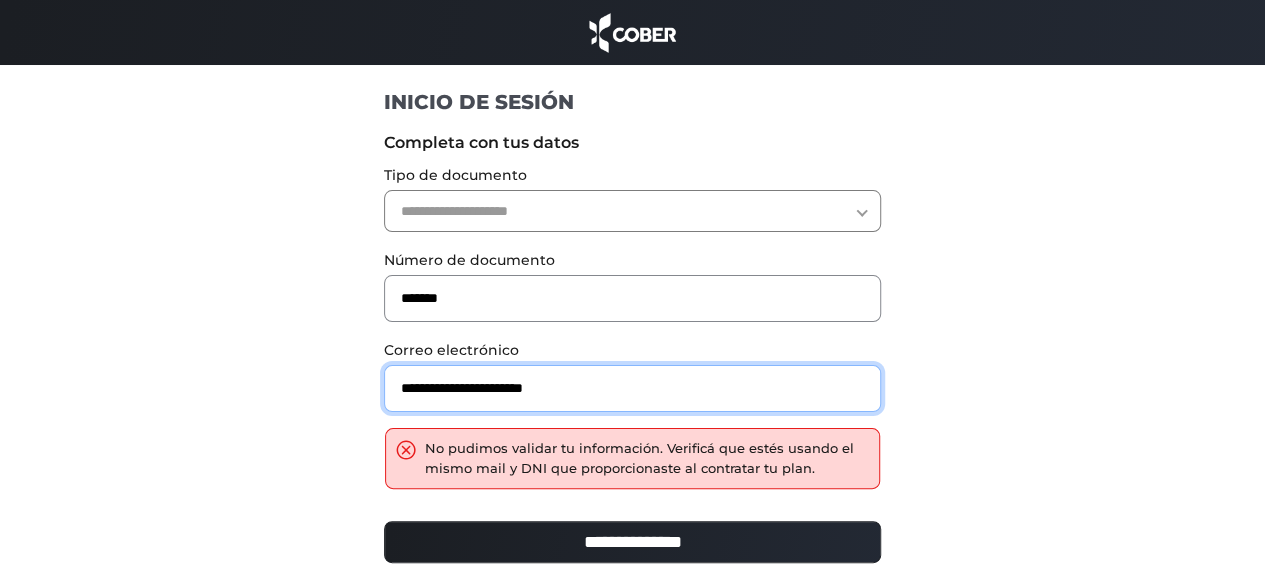 drag, startPoint x: 559, startPoint y: 393, endPoint x: 0, endPoint y: 301, distance: 566.5201 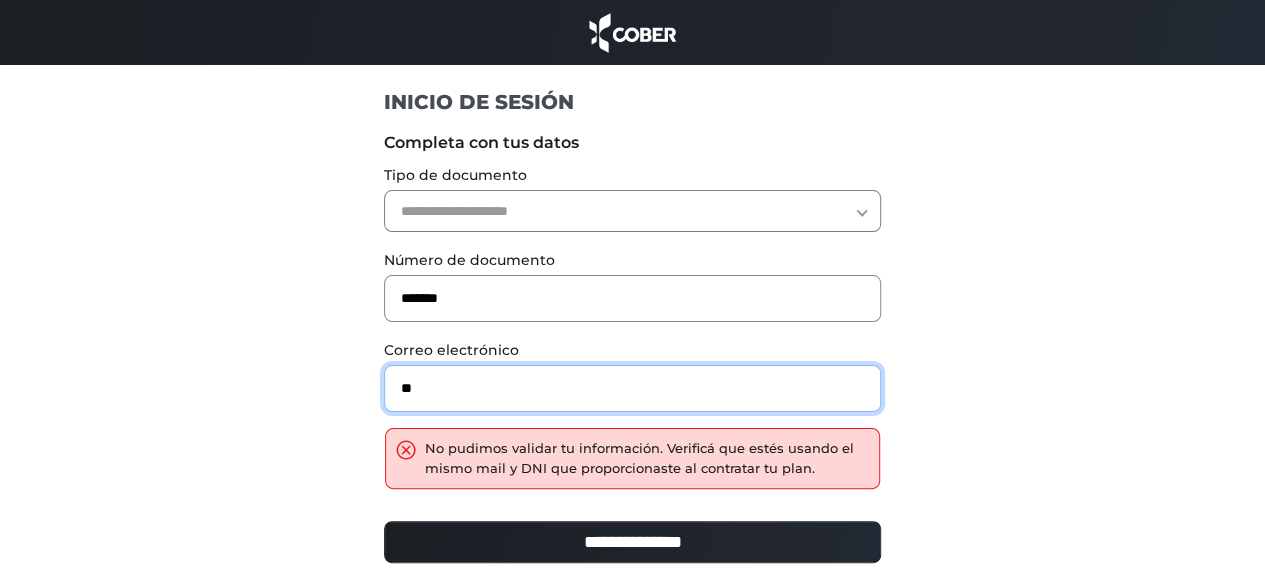 type on "**********" 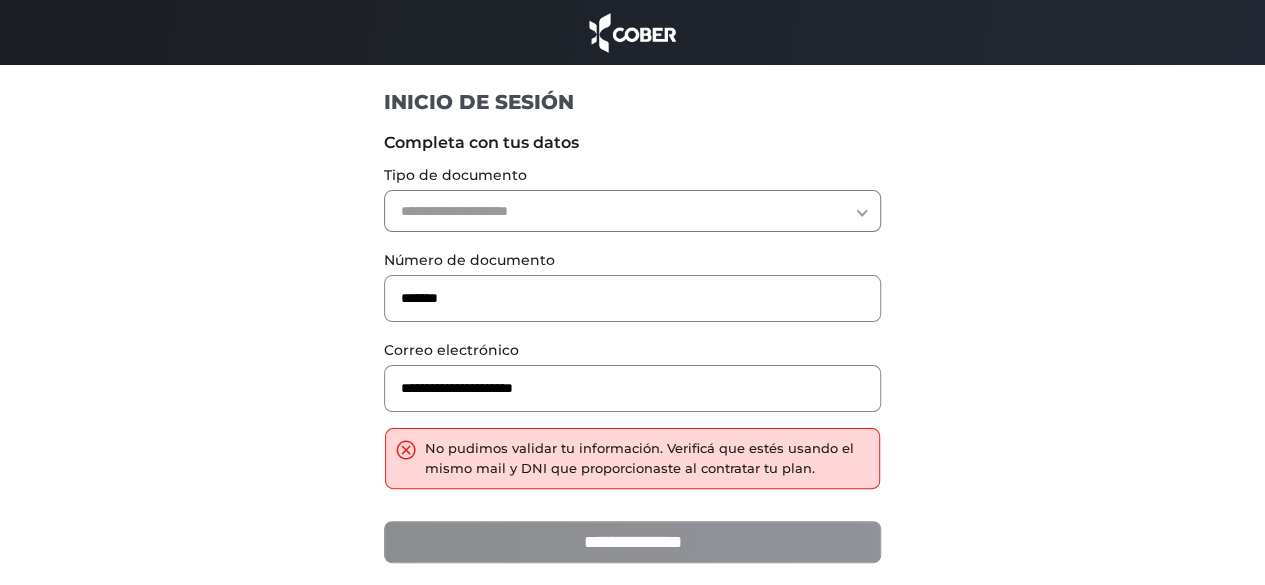 click on "**********" at bounding box center (632, 542) 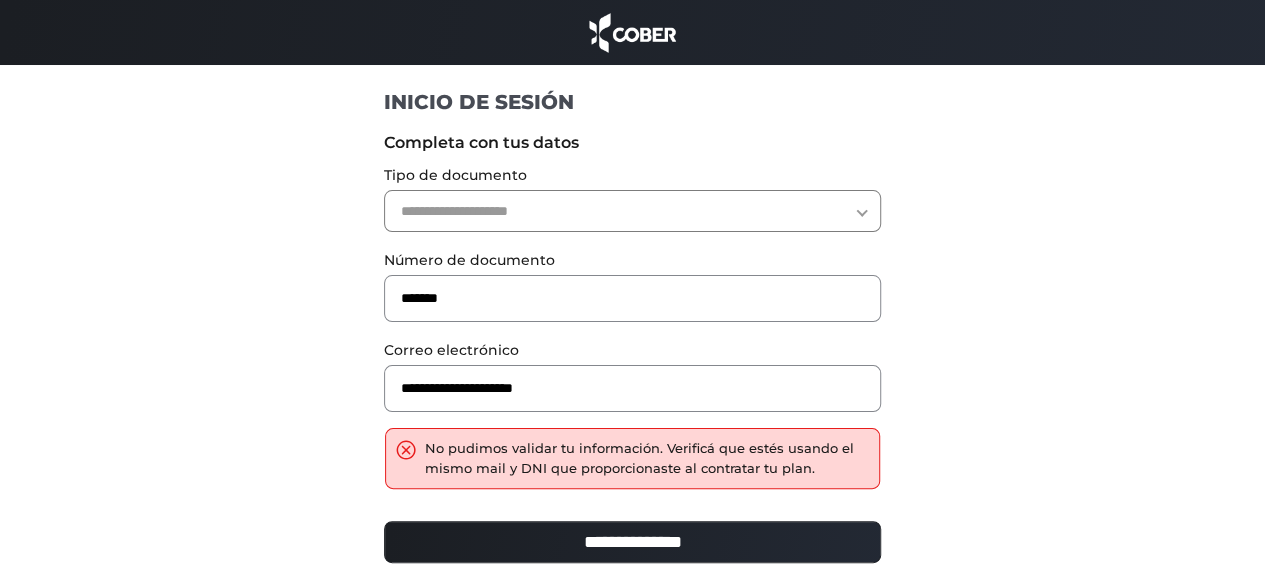 click on "**********" at bounding box center [632, 211] 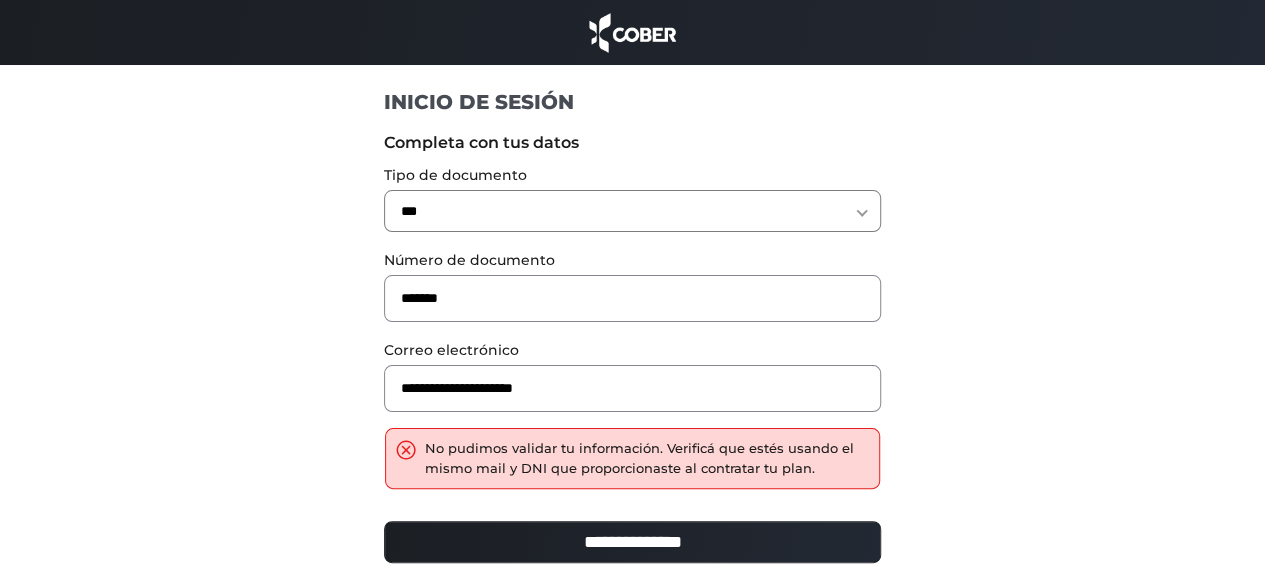 click on "**********" at bounding box center (632, 542) 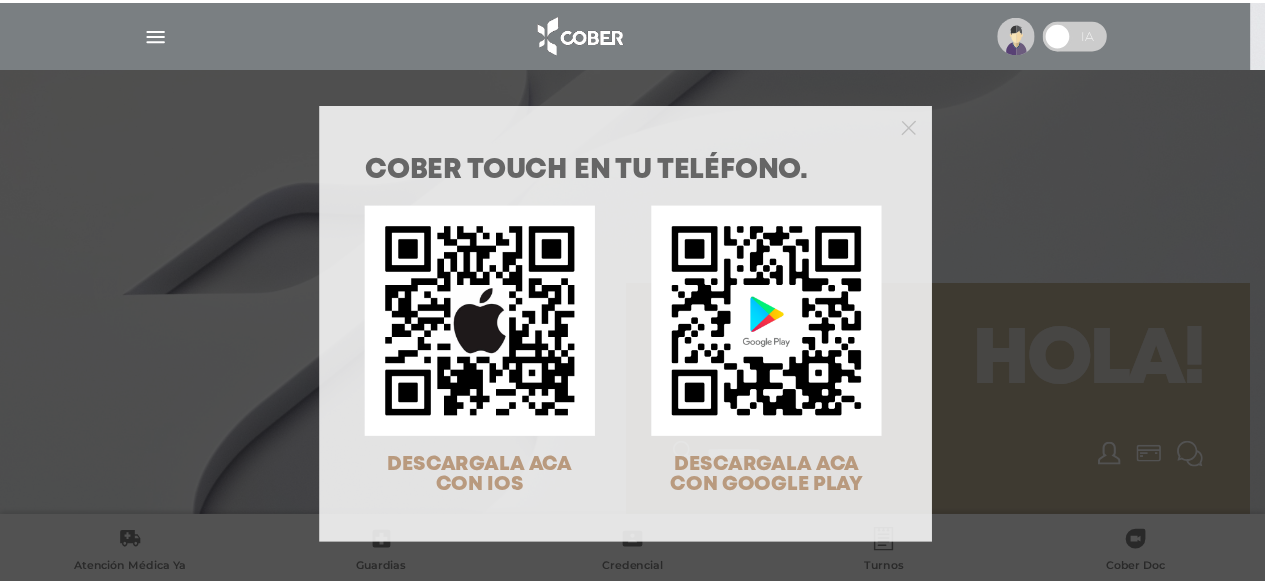 scroll, scrollTop: 0, scrollLeft: 0, axis: both 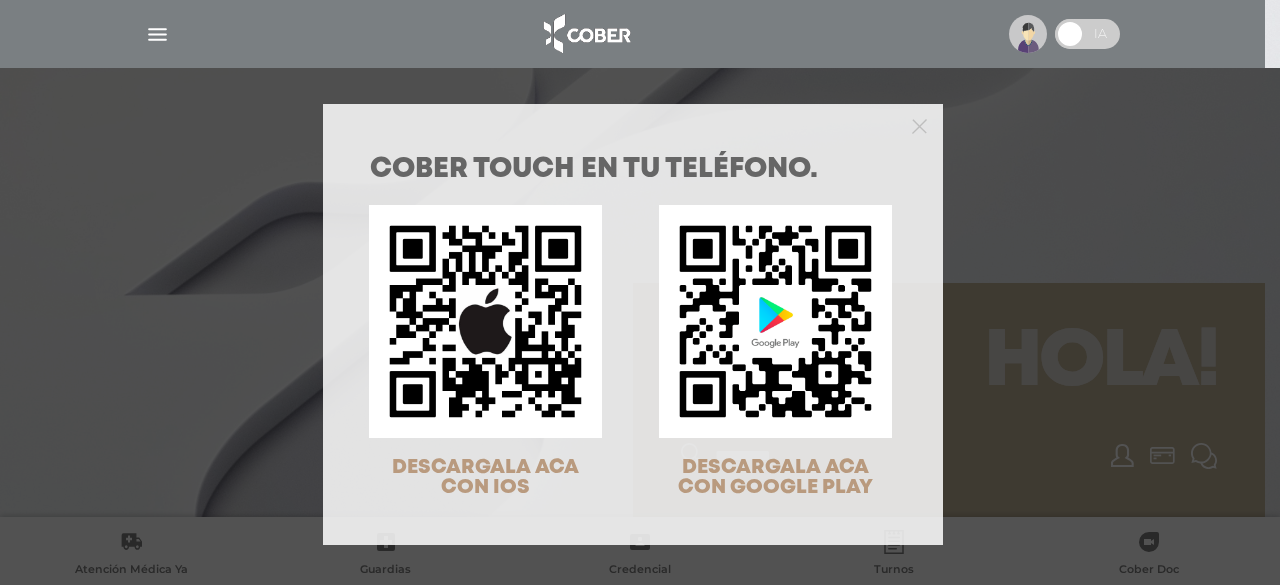 click at bounding box center [633, 124] 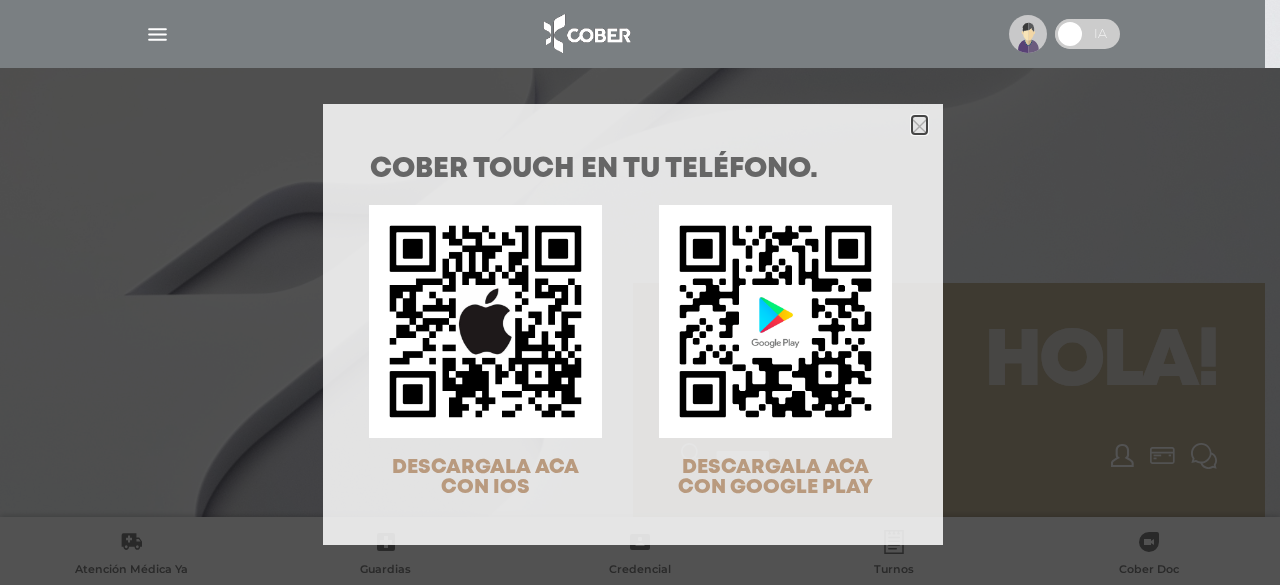 click 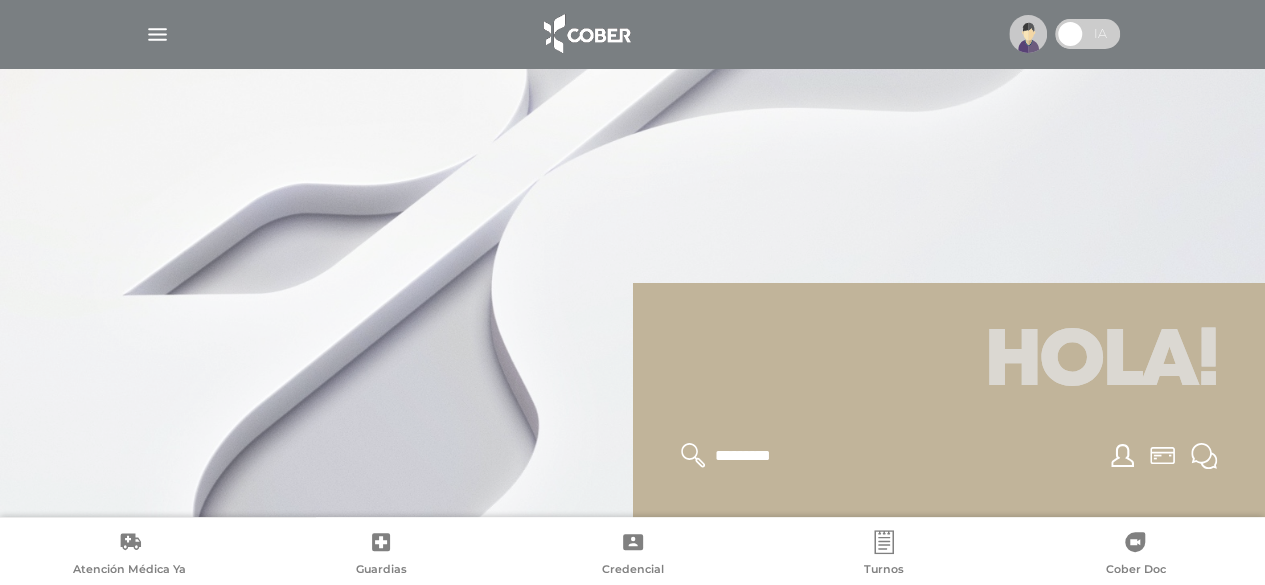 scroll, scrollTop: 400, scrollLeft: 0, axis: vertical 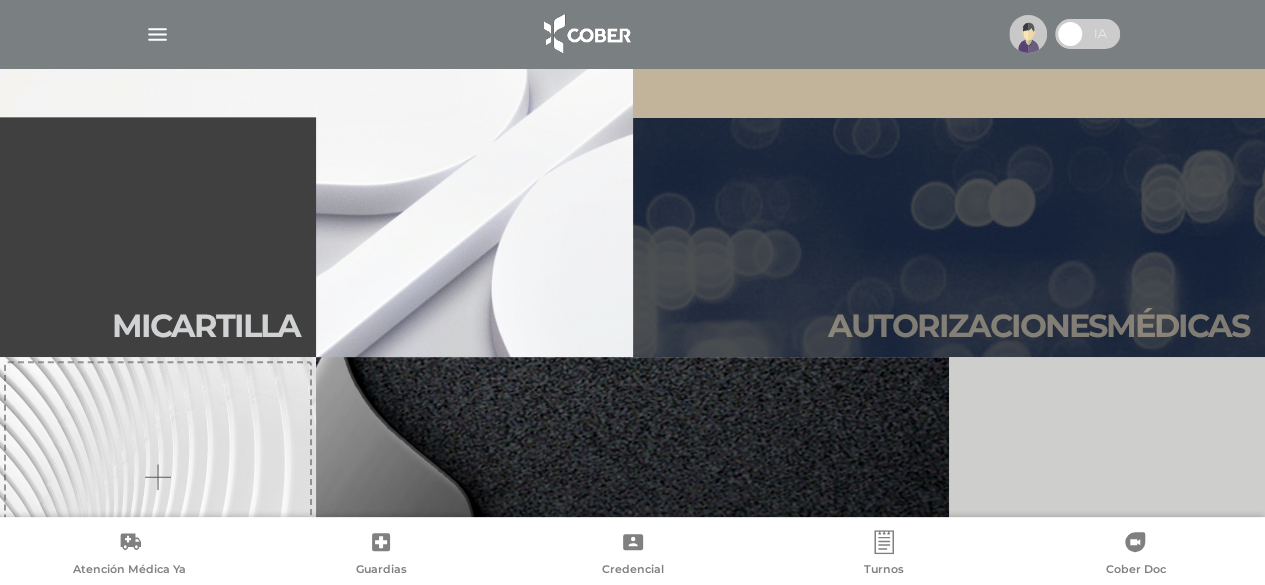 click on "Autori zaciones  médicas" at bounding box center (1038, 326) 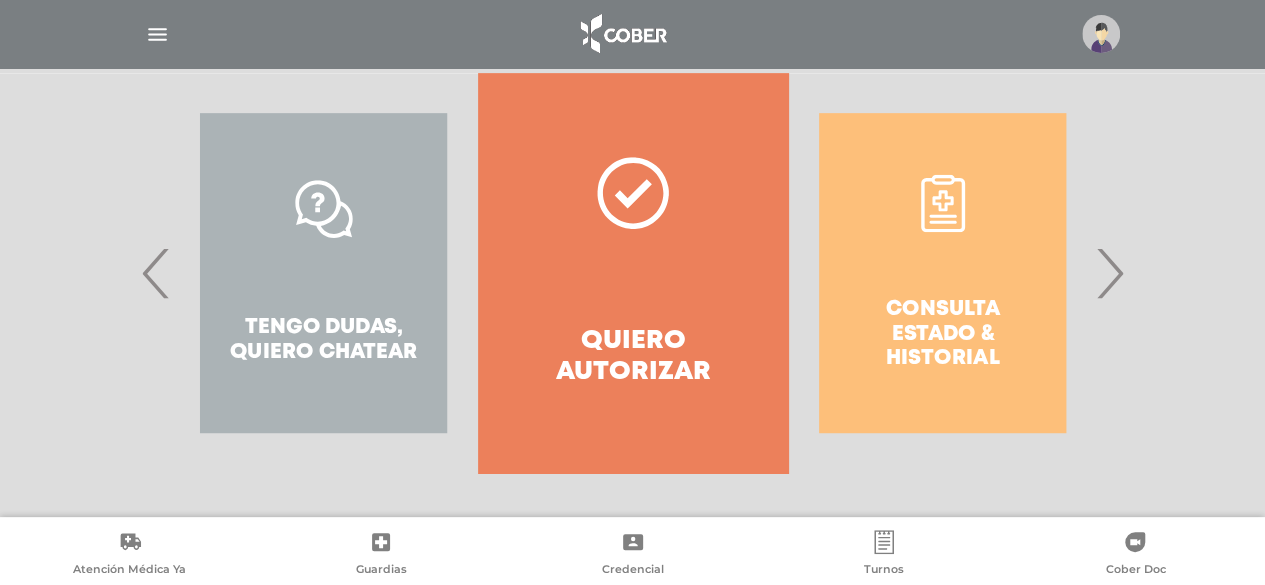 scroll, scrollTop: 418, scrollLeft: 0, axis: vertical 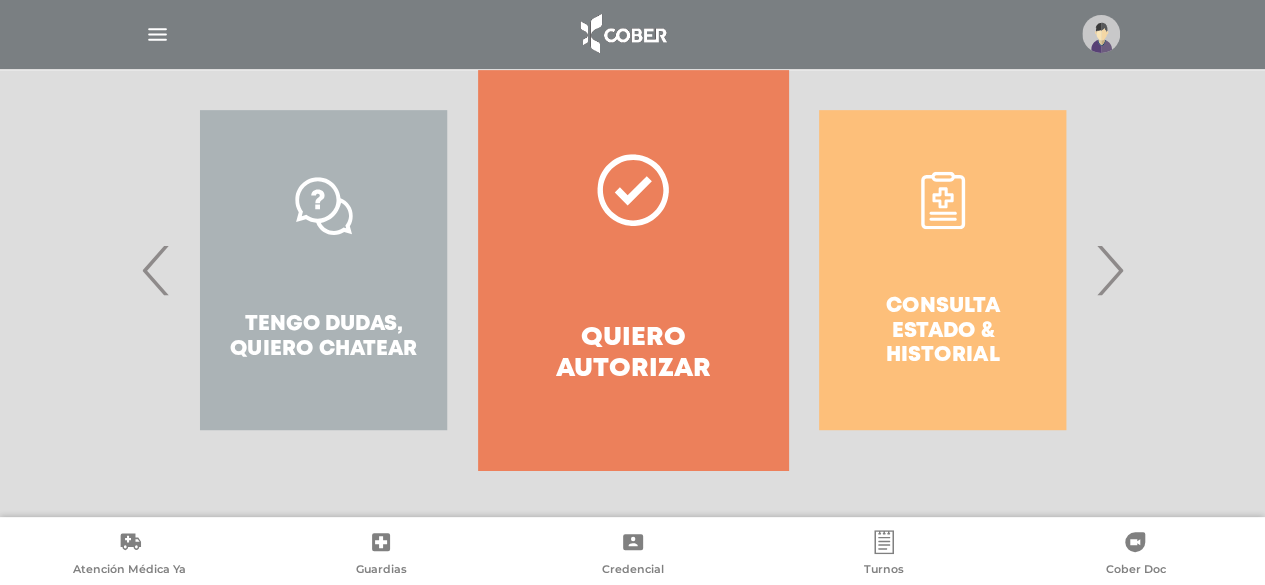 click 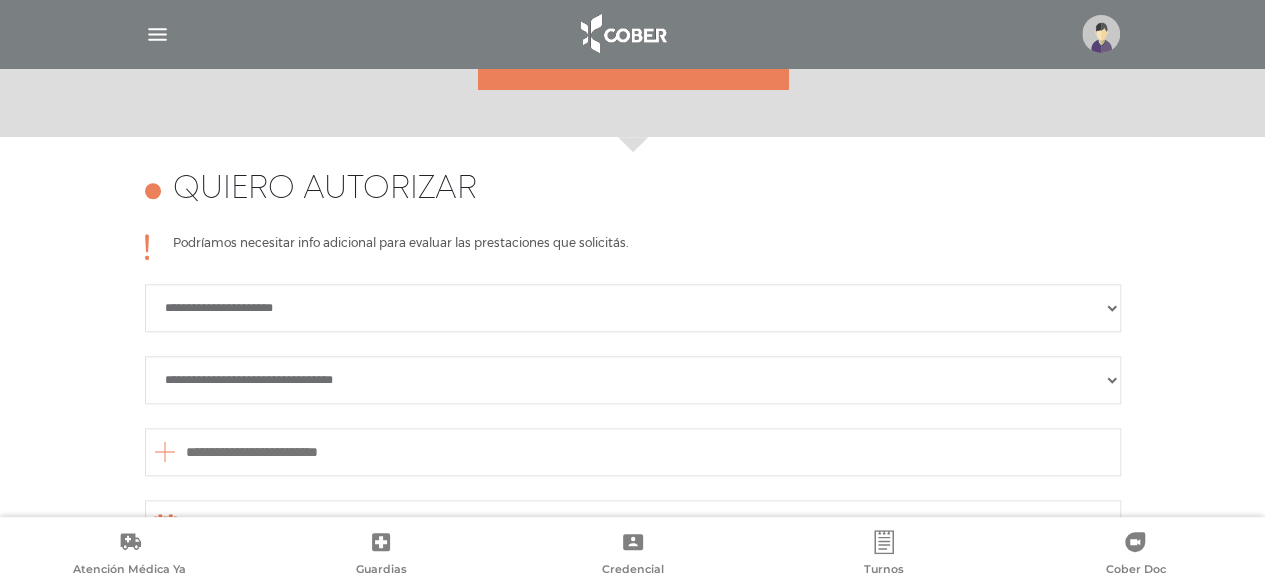 scroll, scrollTop: 888, scrollLeft: 0, axis: vertical 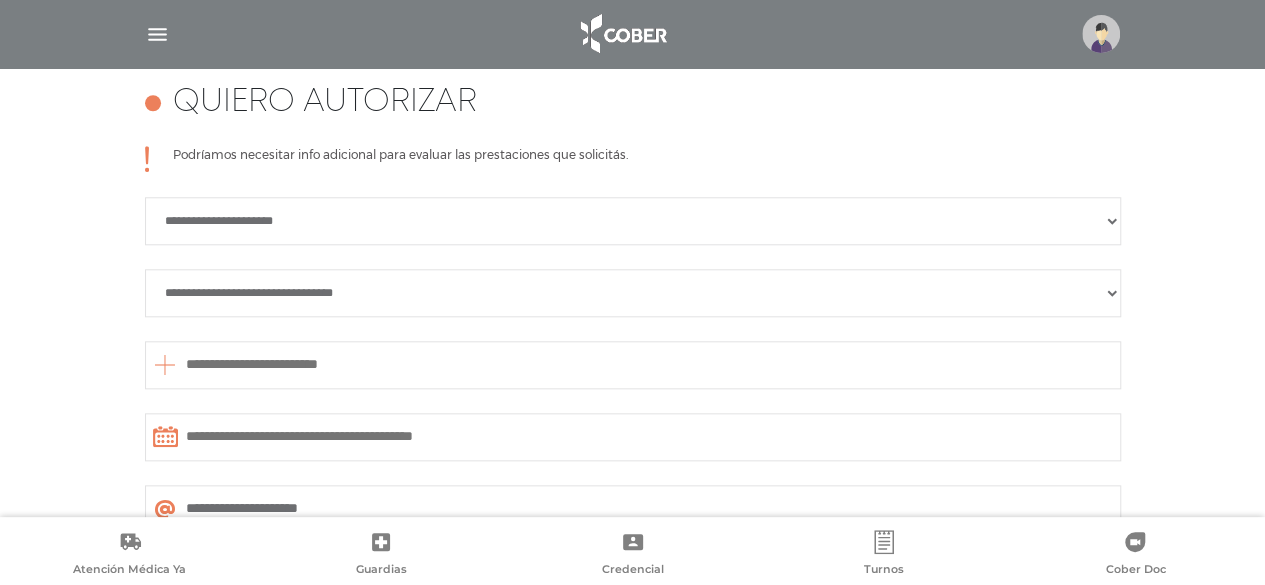 click on "**********" at bounding box center [633, 221] 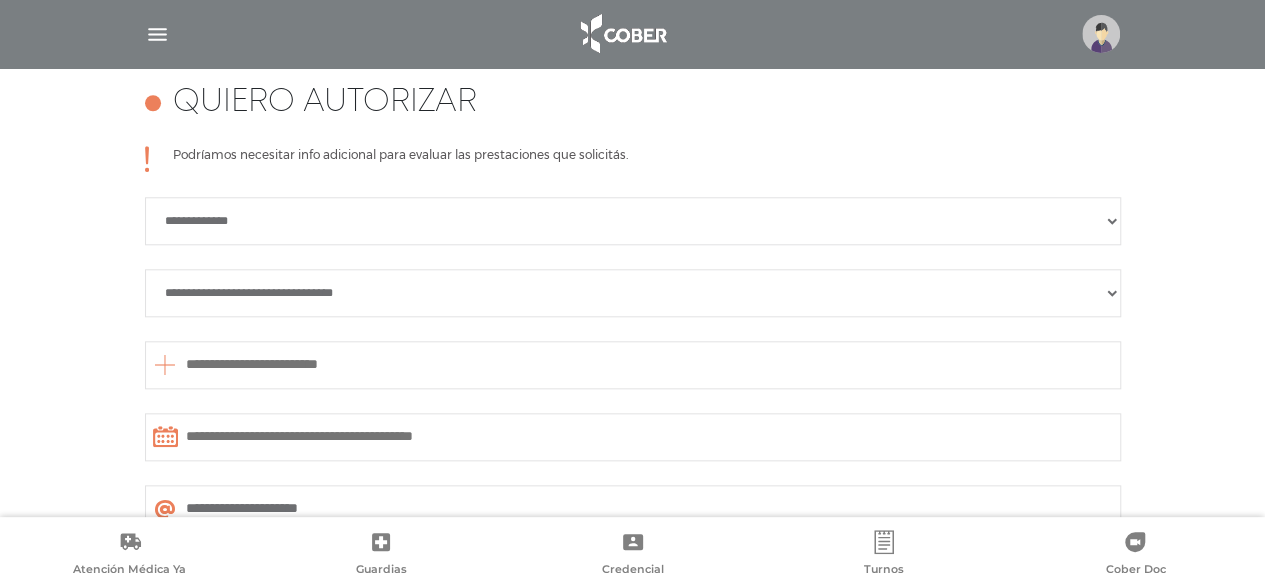 click on "**********" at bounding box center [633, 293] 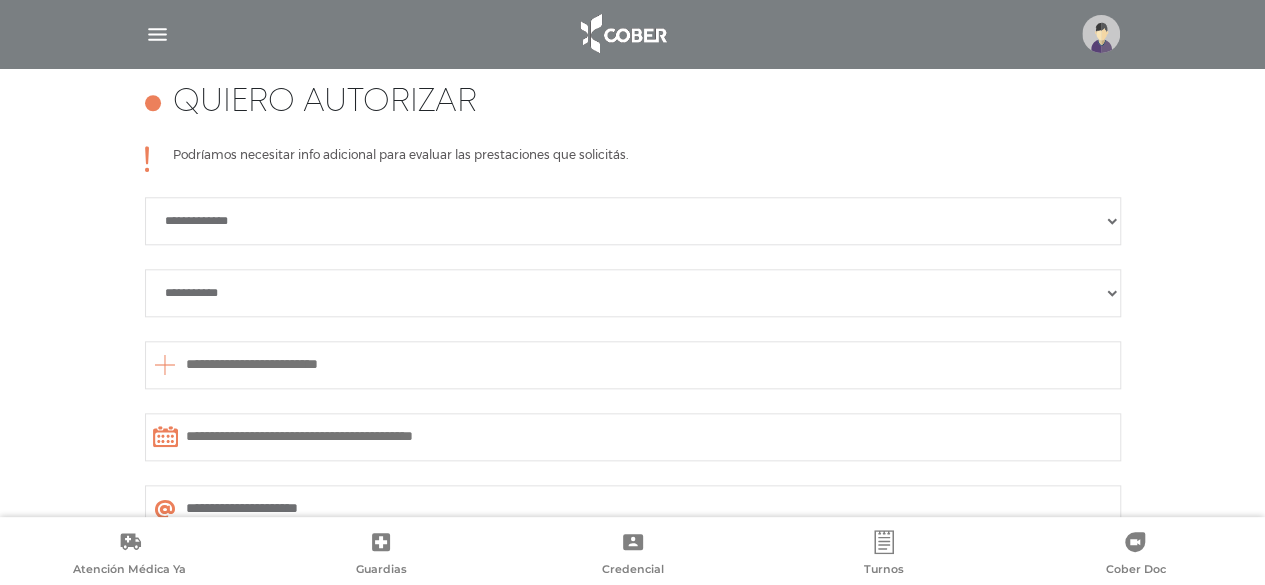 click on "**********" at bounding box center (633, 293) 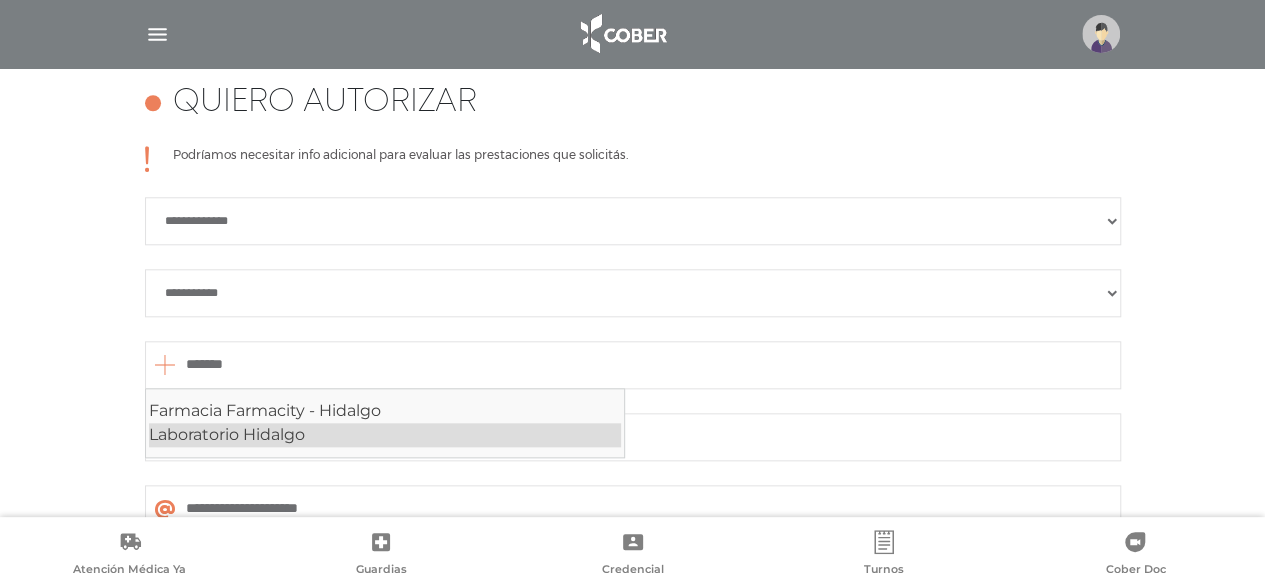 click on "Laboratorio Hidalgo" at bounding box center (385, 435) 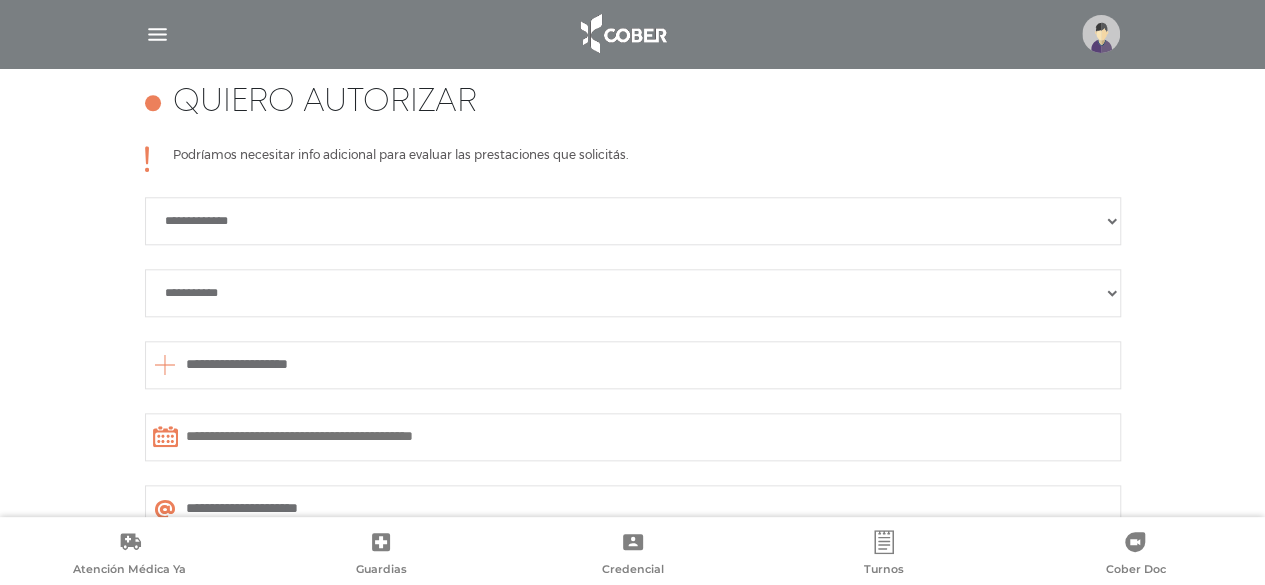 type on "**********" 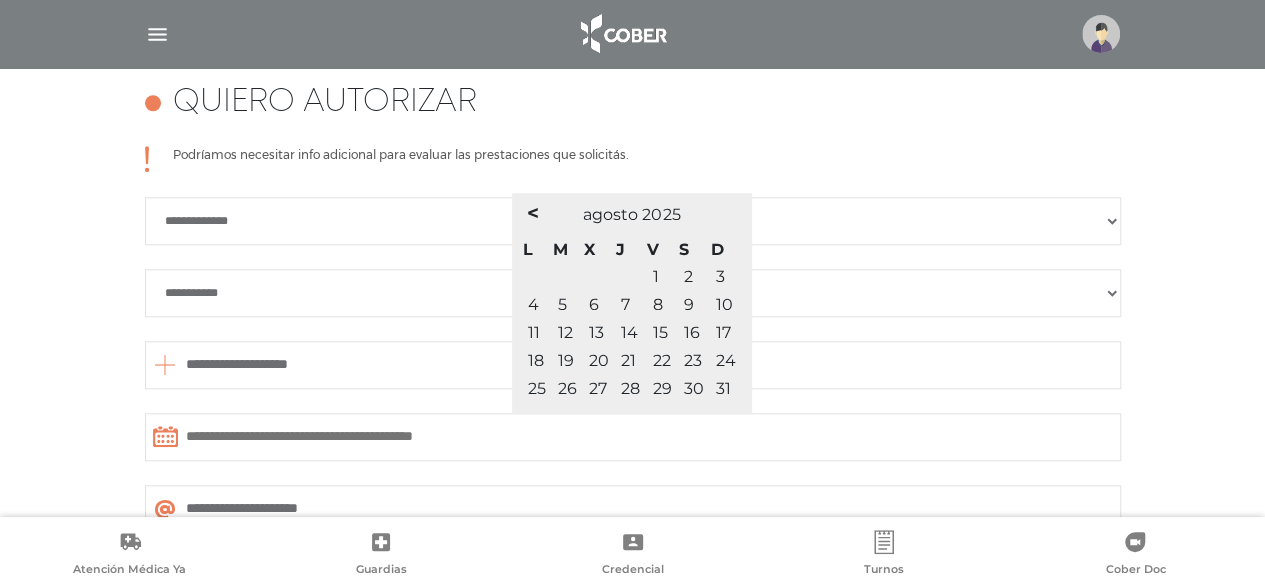 click on "1" at bounding box center [661, 277] 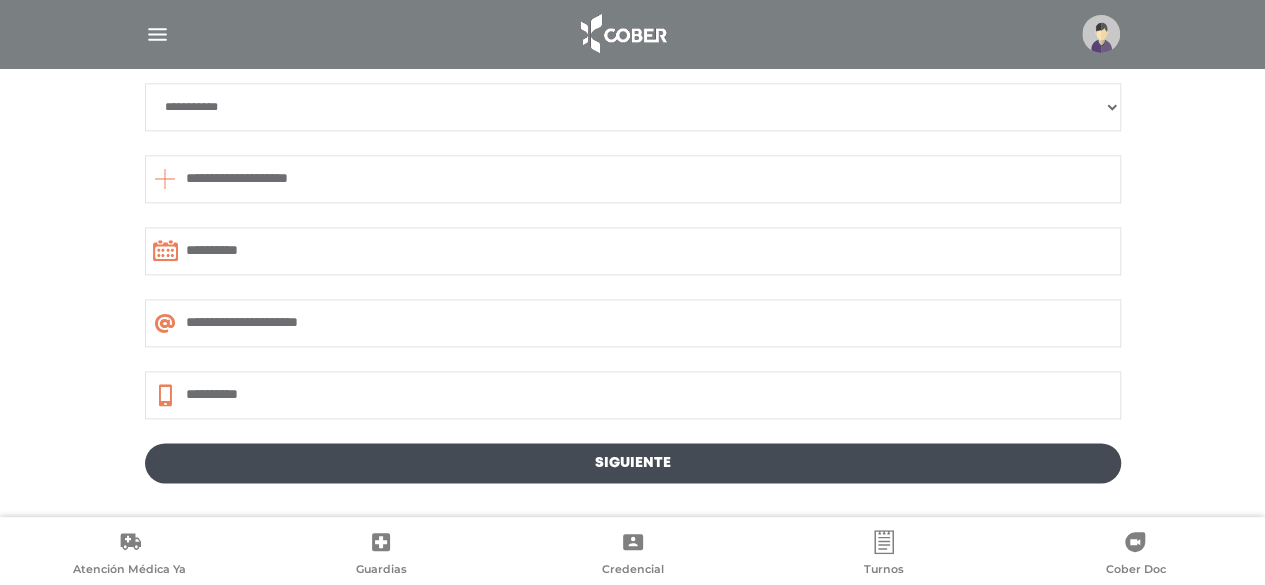 scroll, scrollTop: 1088, scrollLeft: 0, axis: vertical 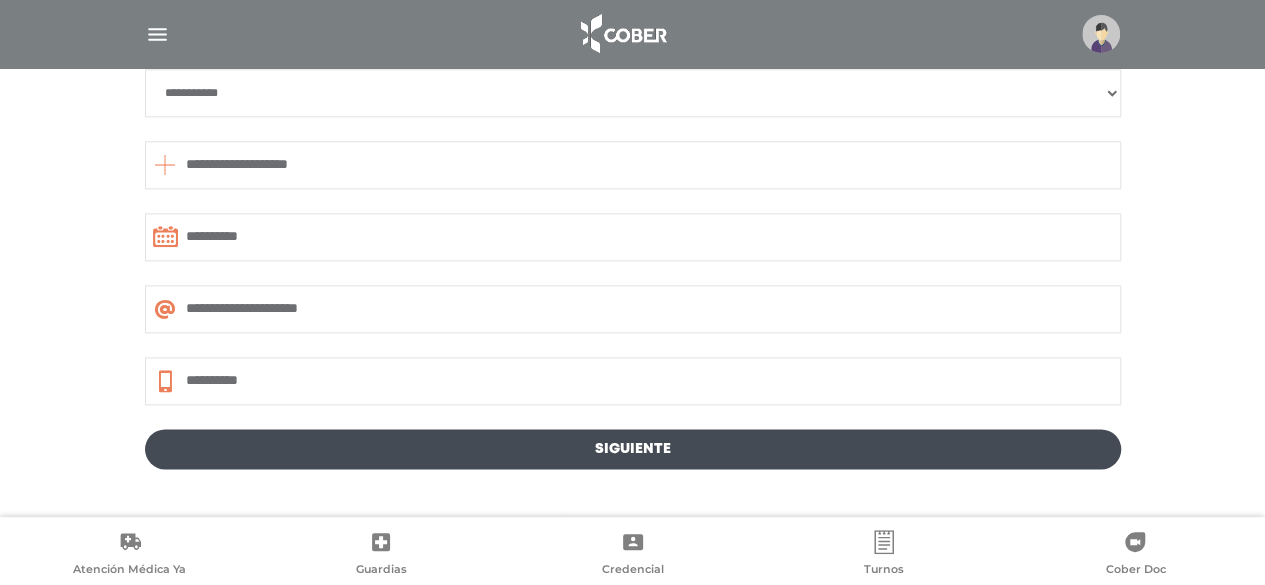 click on "Siguiente" at bounding box center [633, 449] 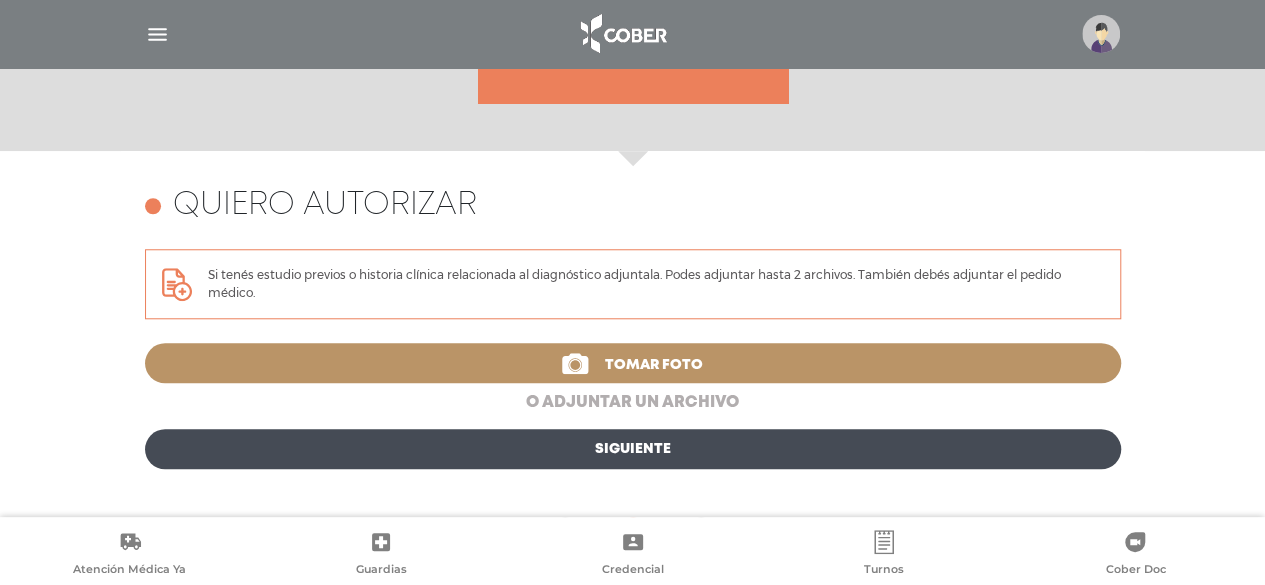 click on "o adjuntar un archivo" at bounding box center [633, 403] 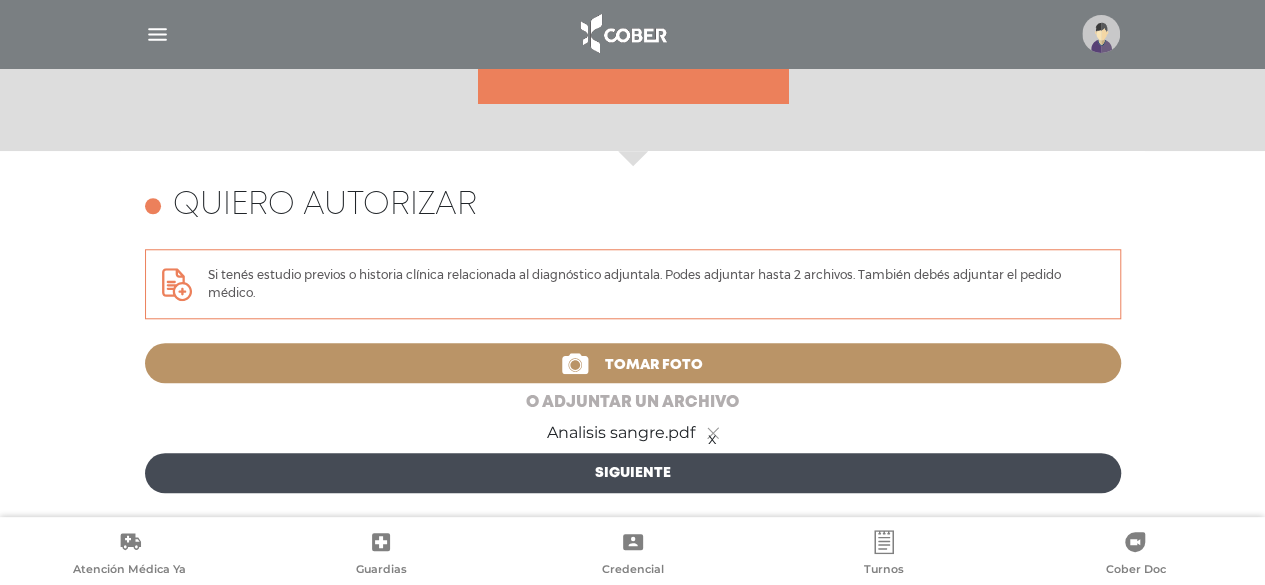 scroll, scrollTop: 868, scrollLeft: 0, axis: vertical 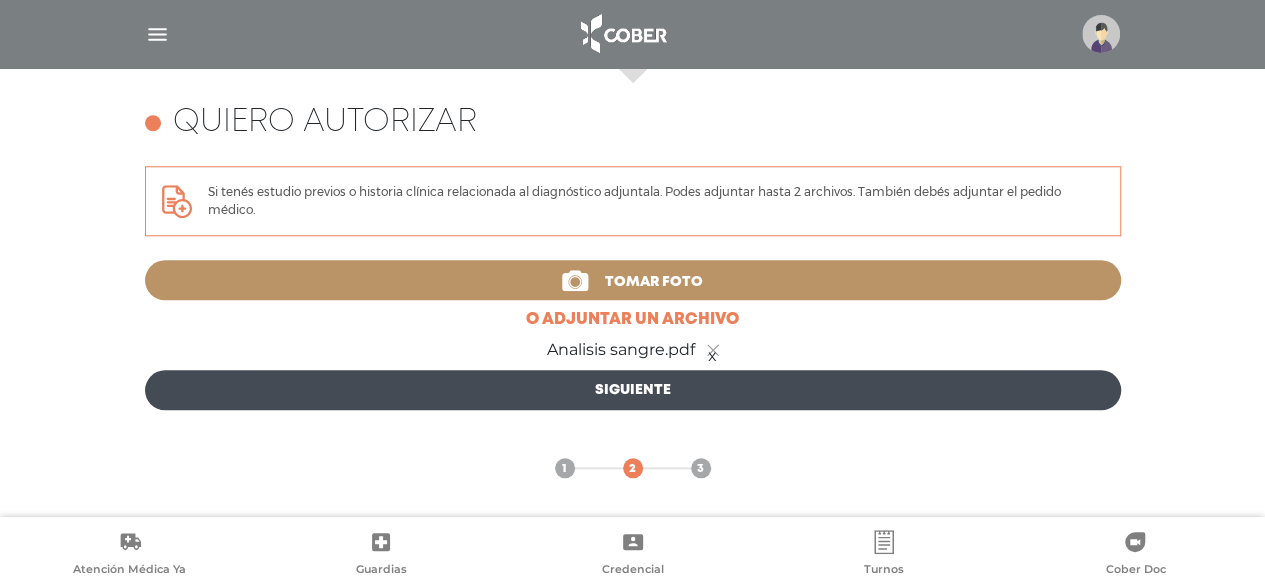 click on "Siguiente" at bounding box center (633, 390) 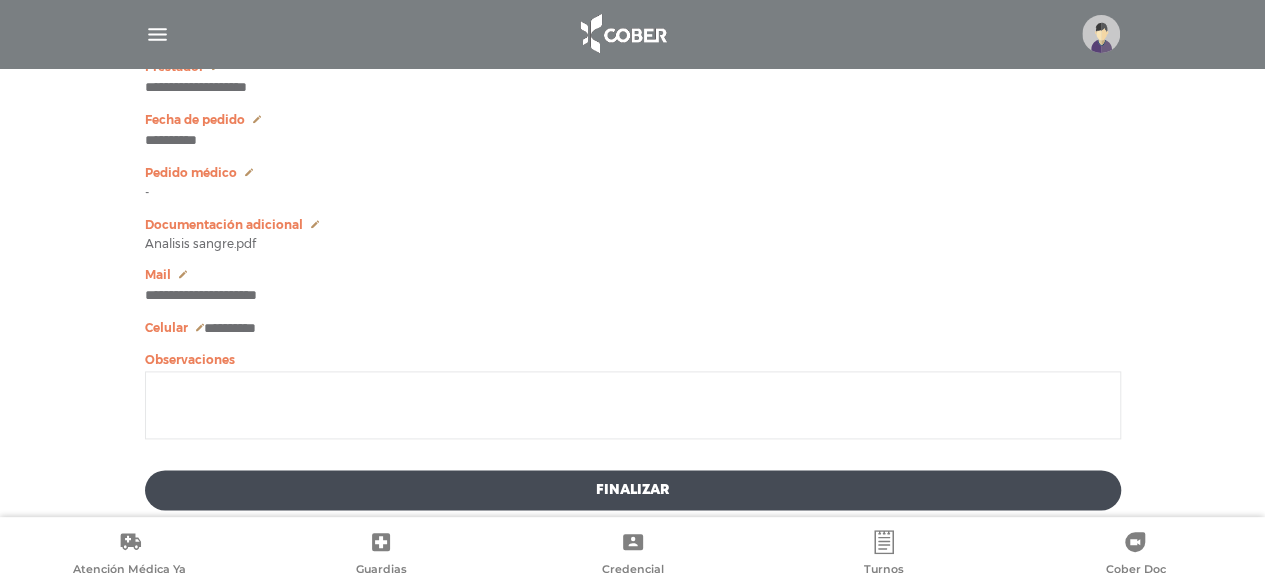scroll, scrollTop: 1252, scrollLeft: 0, axis: vertical 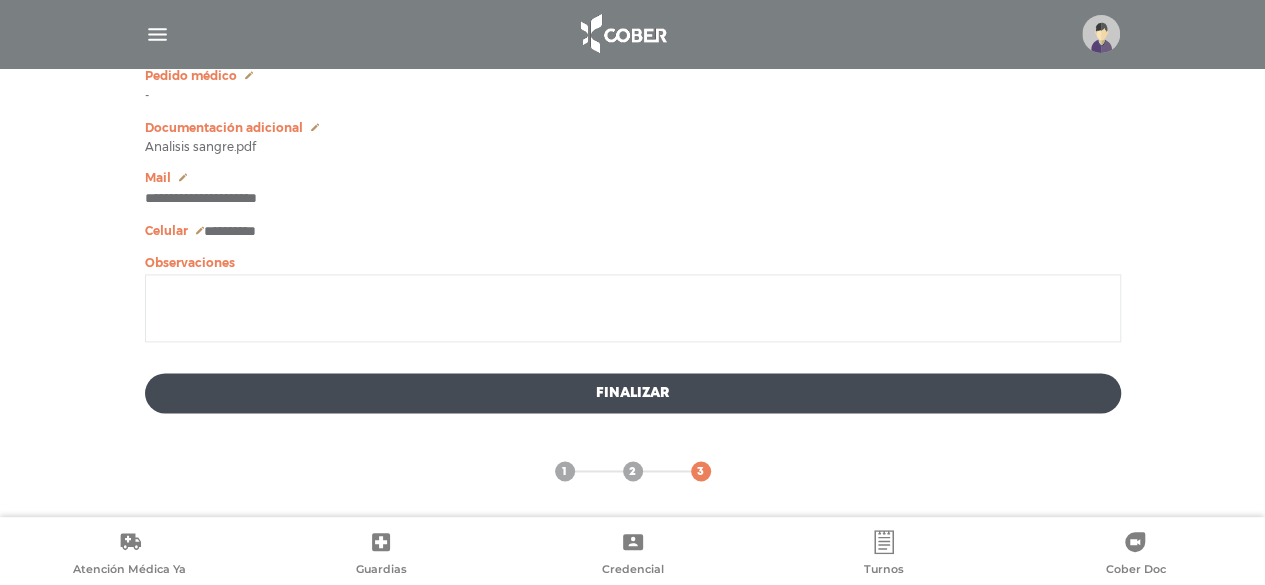 click at bounding box center (633, 308) 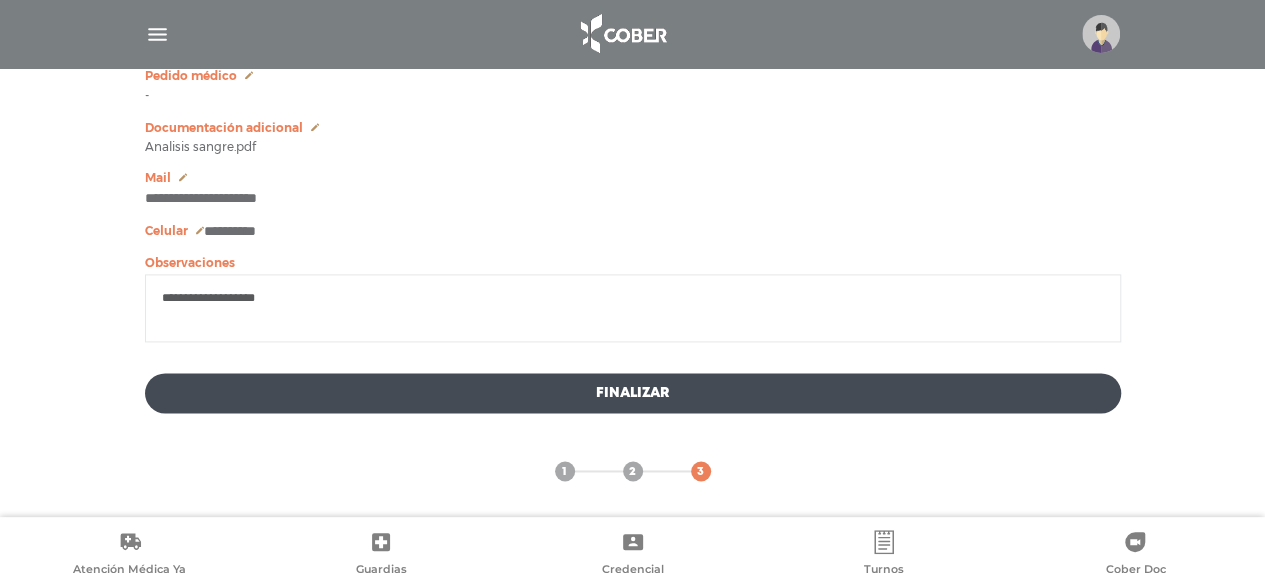 type on "**********" 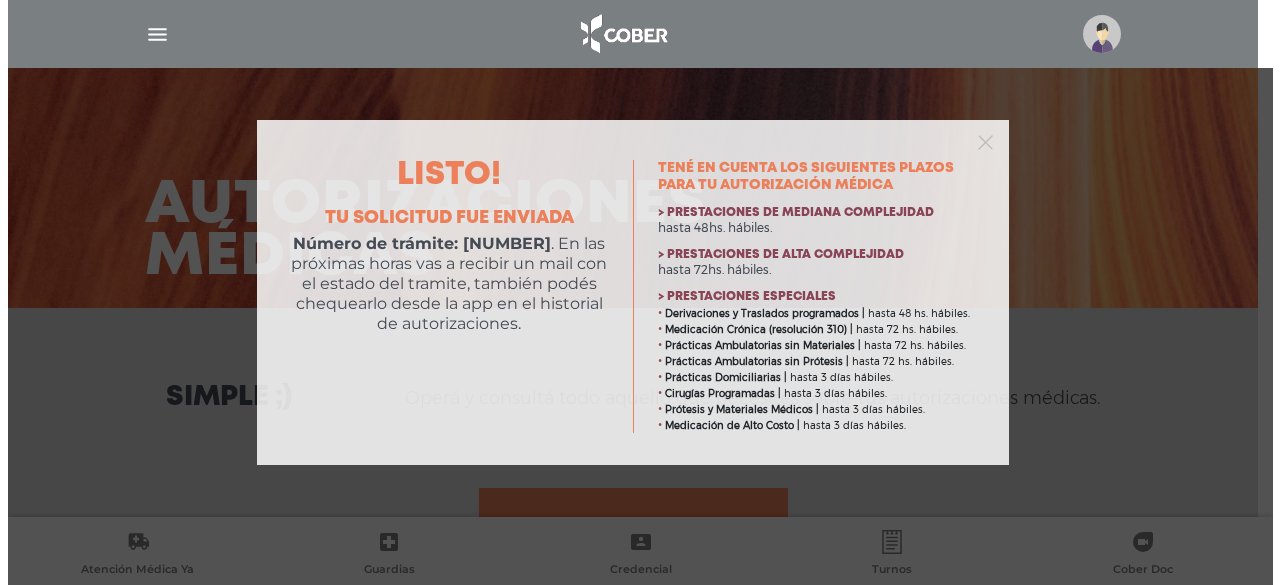 scroll, scrollTop: 0, scrollLeft: 0, axis: both 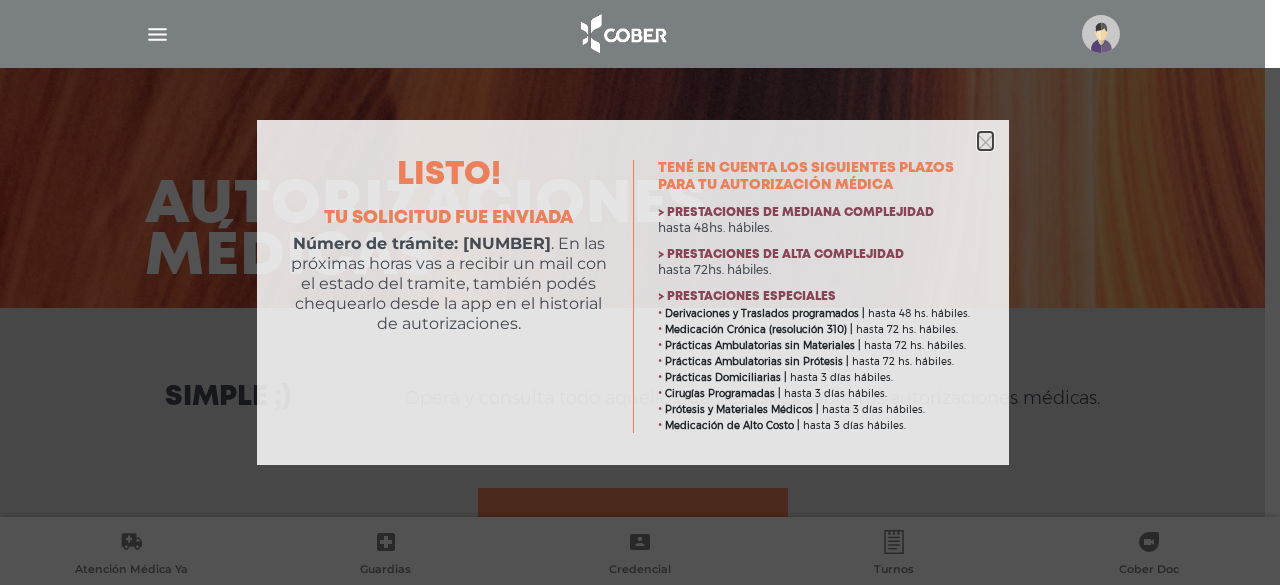 click 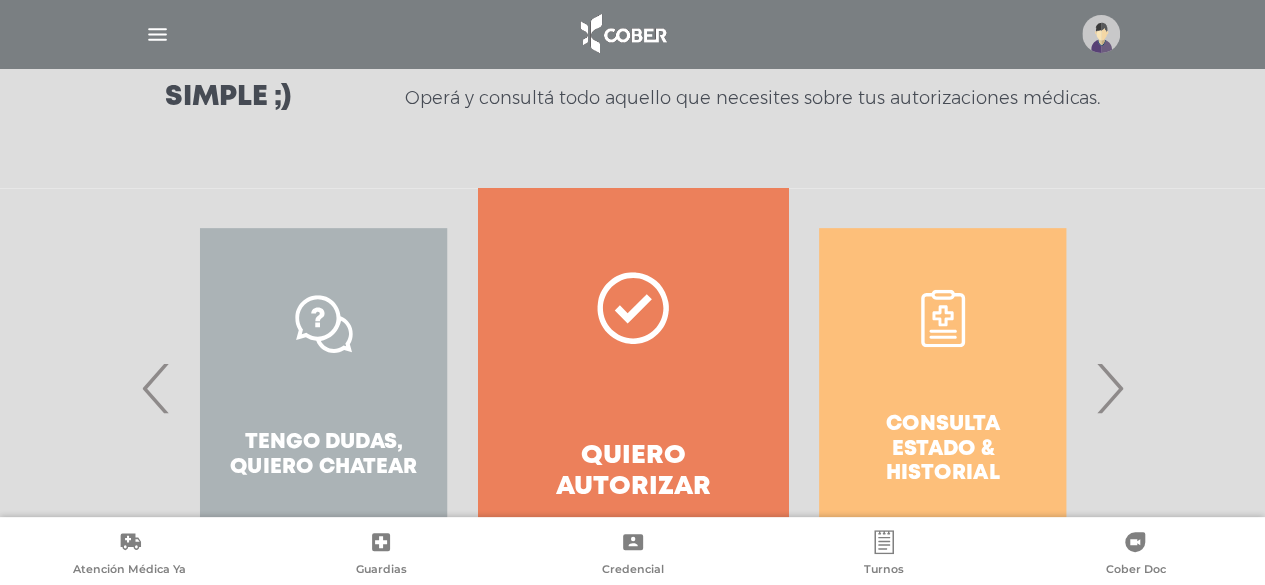 click on "Quiero autorizar" at bounding box center [632, 388] 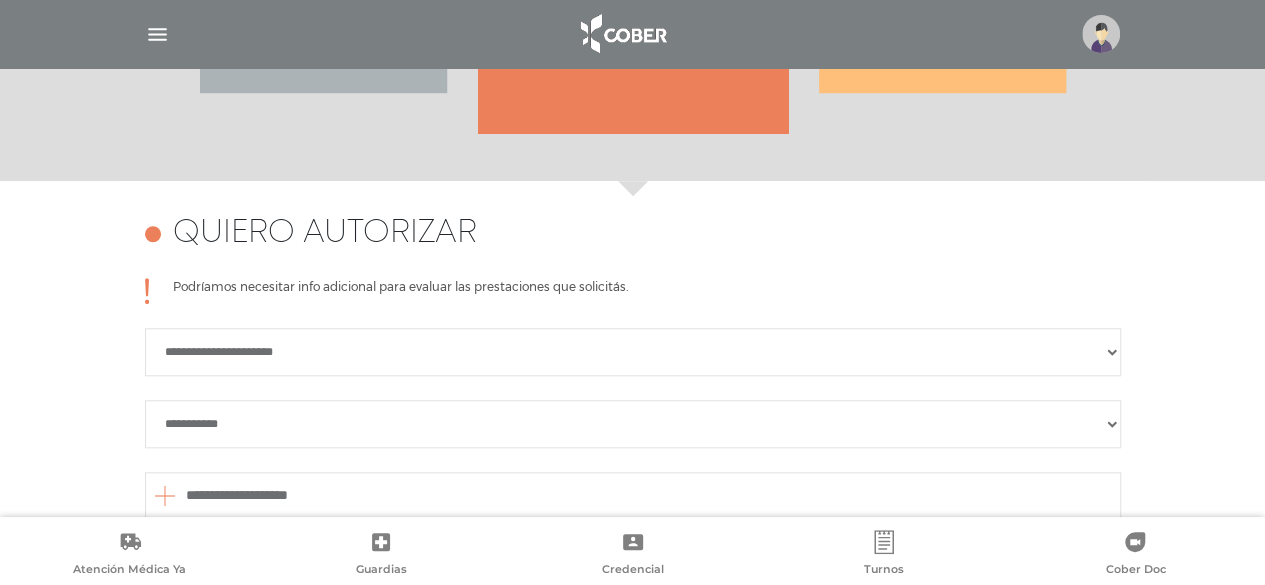 scroll, scrollTop: 888, scrollLeft: 0, axis: vertical 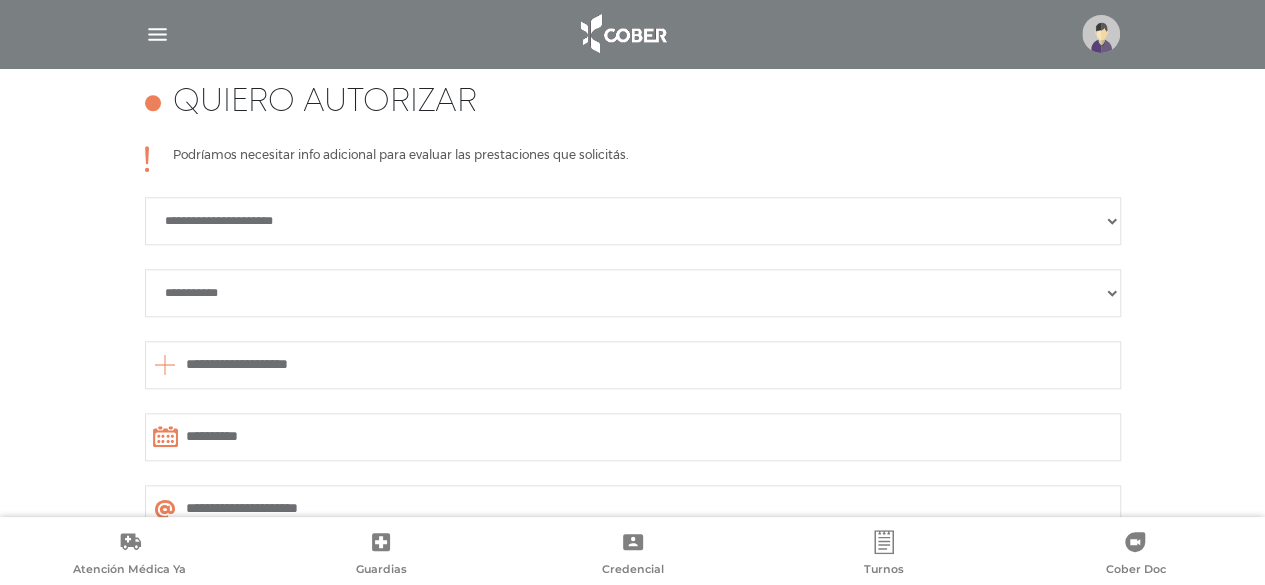 click on "**********" at bounding box center (633, 221) 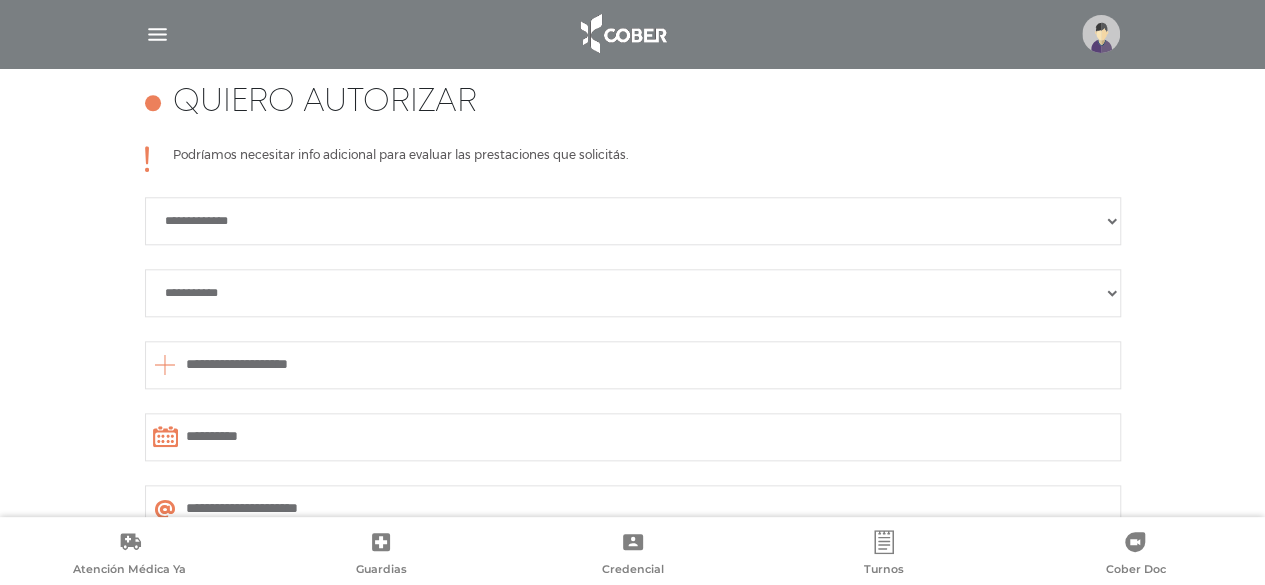 click on "**********" at bounding box center [633, 293] 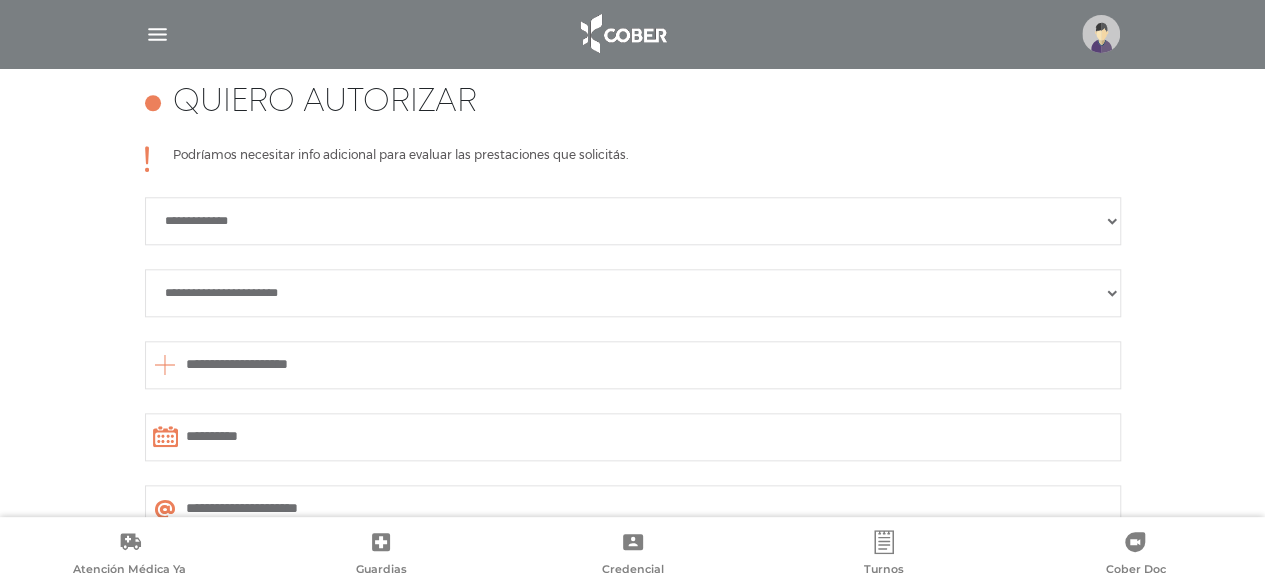 click on "**********" at bounding box center (633, 293) 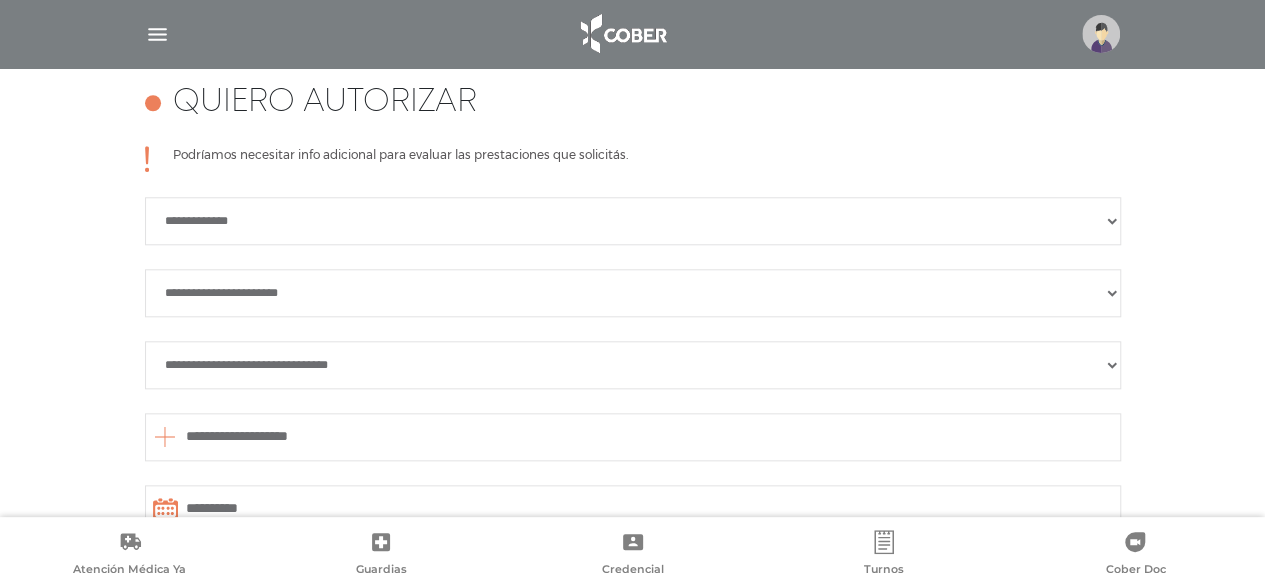 click on "**********" at bounding box center (633, 365) 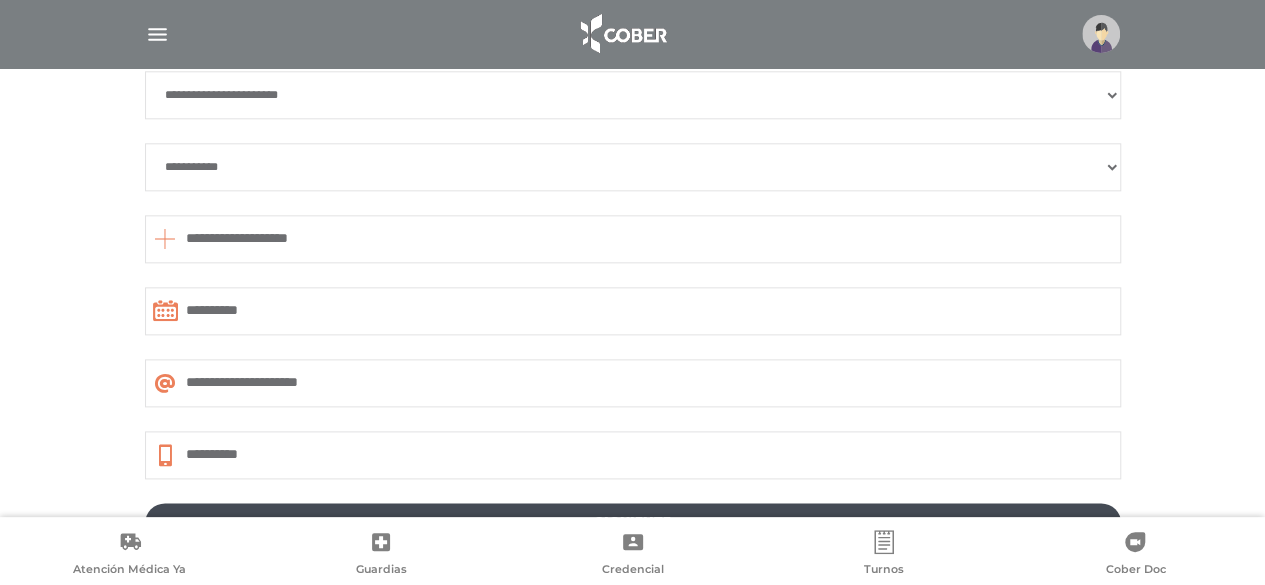 scroll, scrollTop: 1188, scrollLeft: 0, axis: vertical 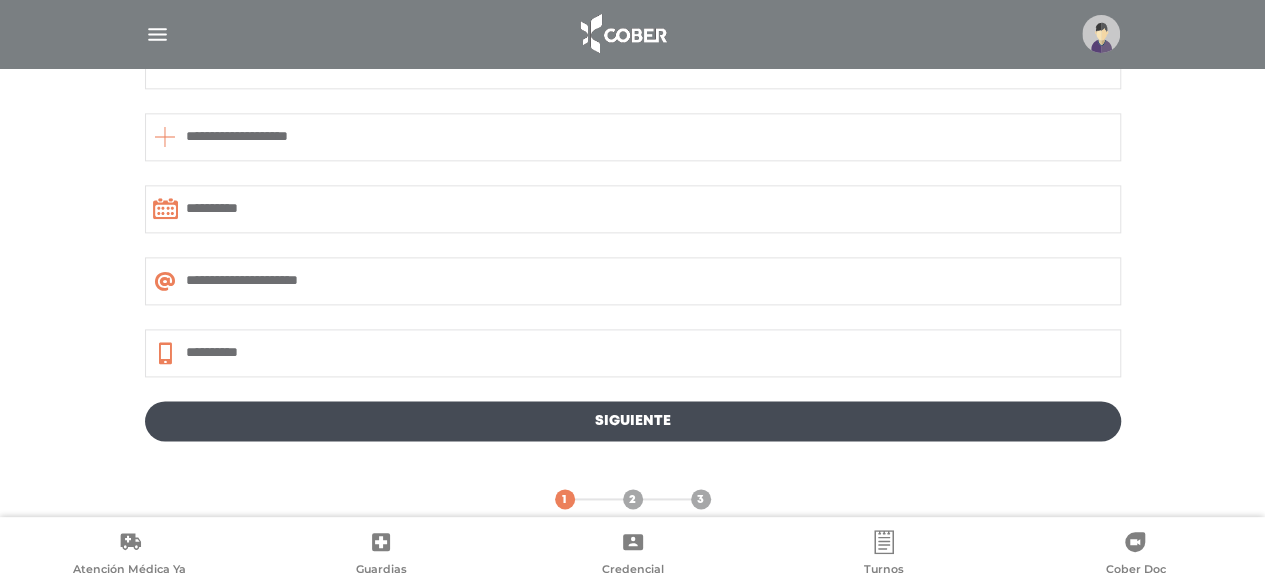 click on "**********" at bounding box center [633, 137] 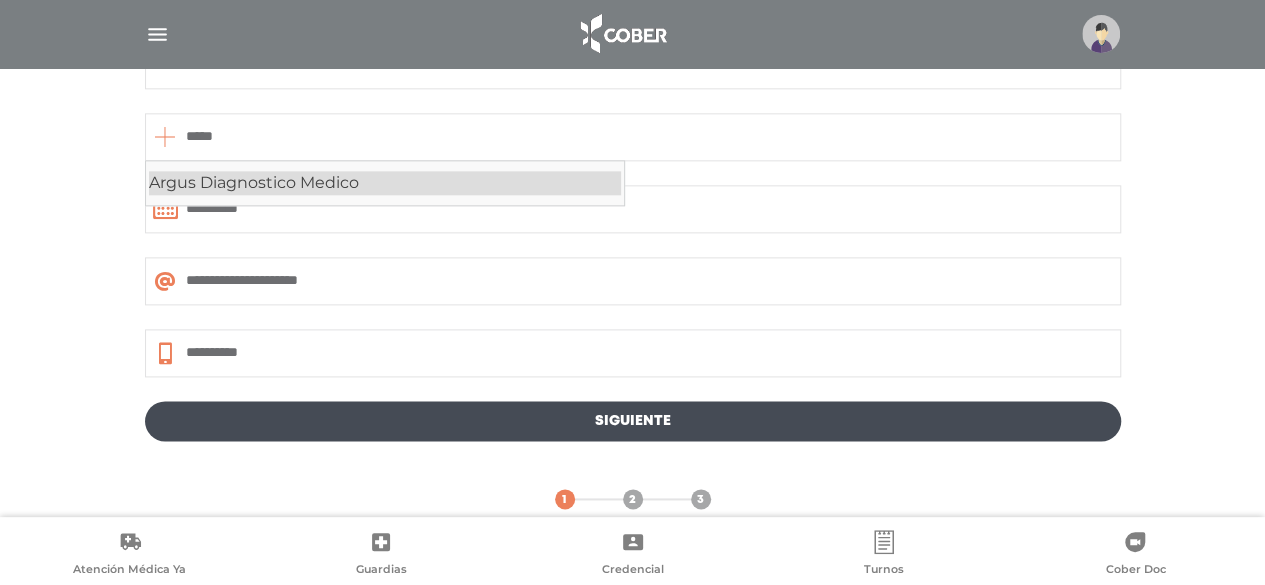 click on "Argus Diagnostico Medico" at bounding box center [385, 183] 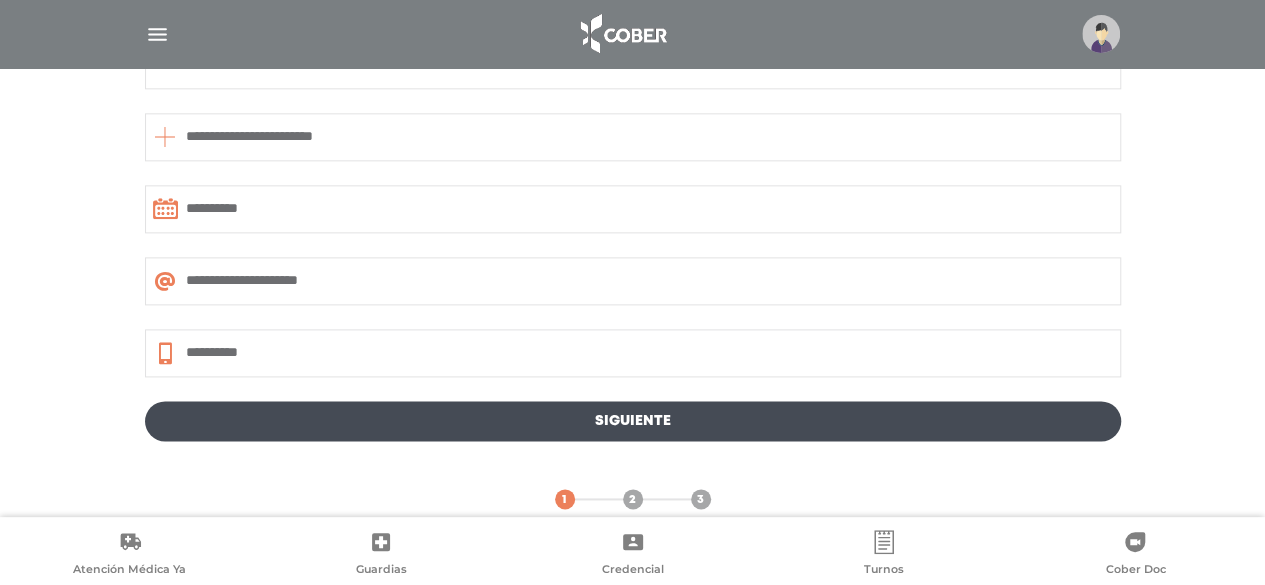 type on "**********" 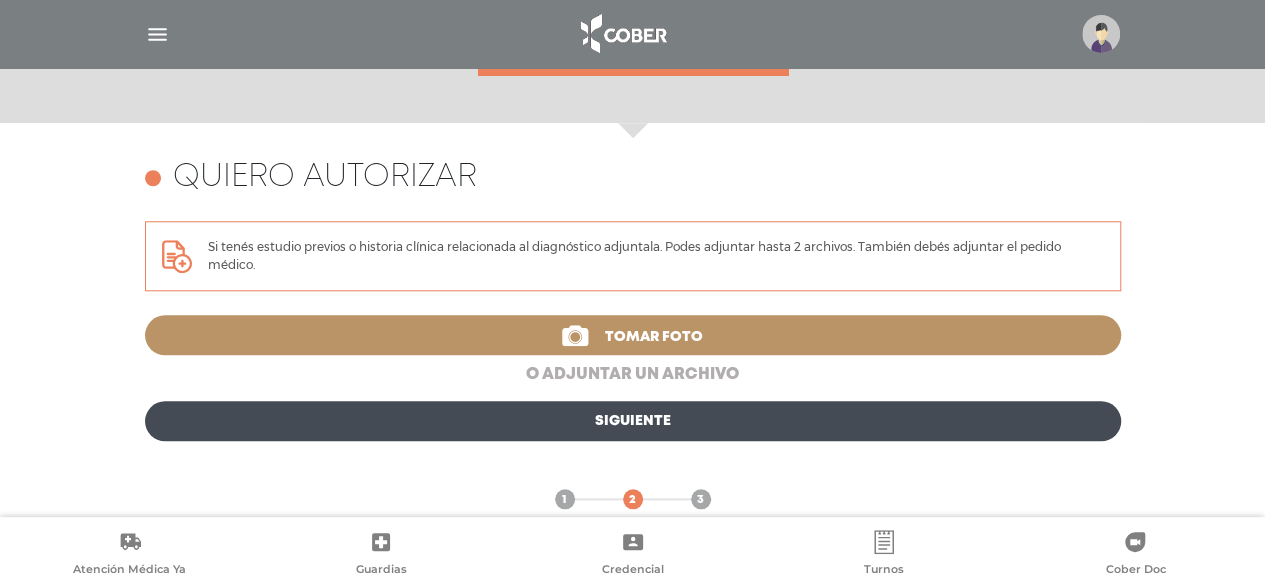 click on "o adjuntar un archivo" at bounding box center (633, 375) 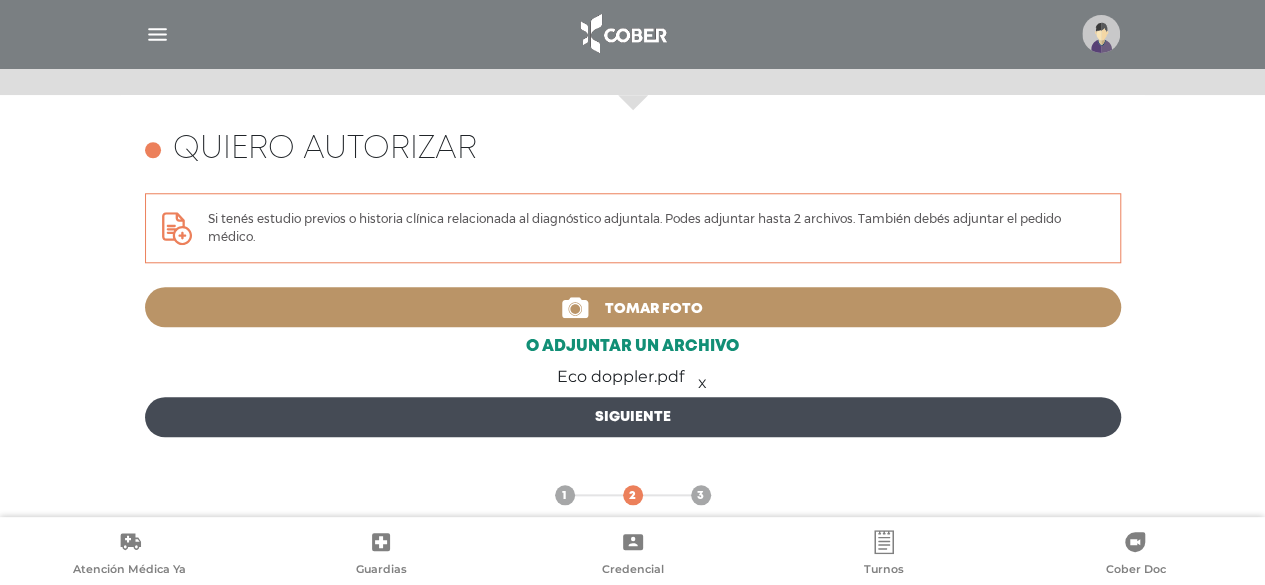 scroll, scrollTop: 868, scrollLeft: 0, axis: vertical 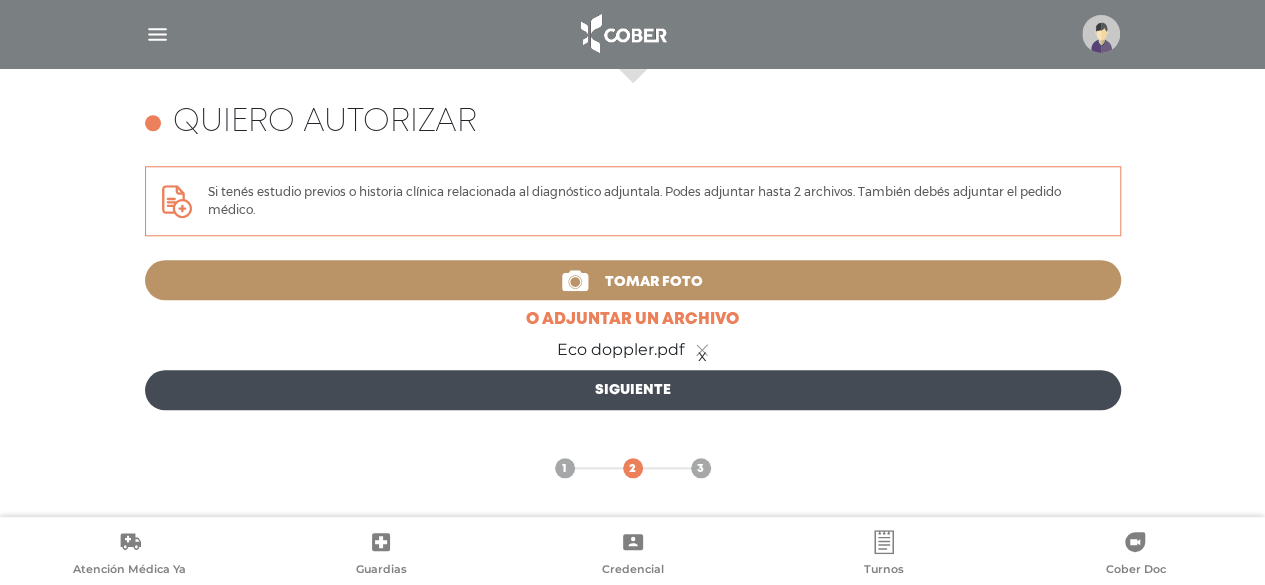 click on "Siguiente" at bounding box center [633, 390] 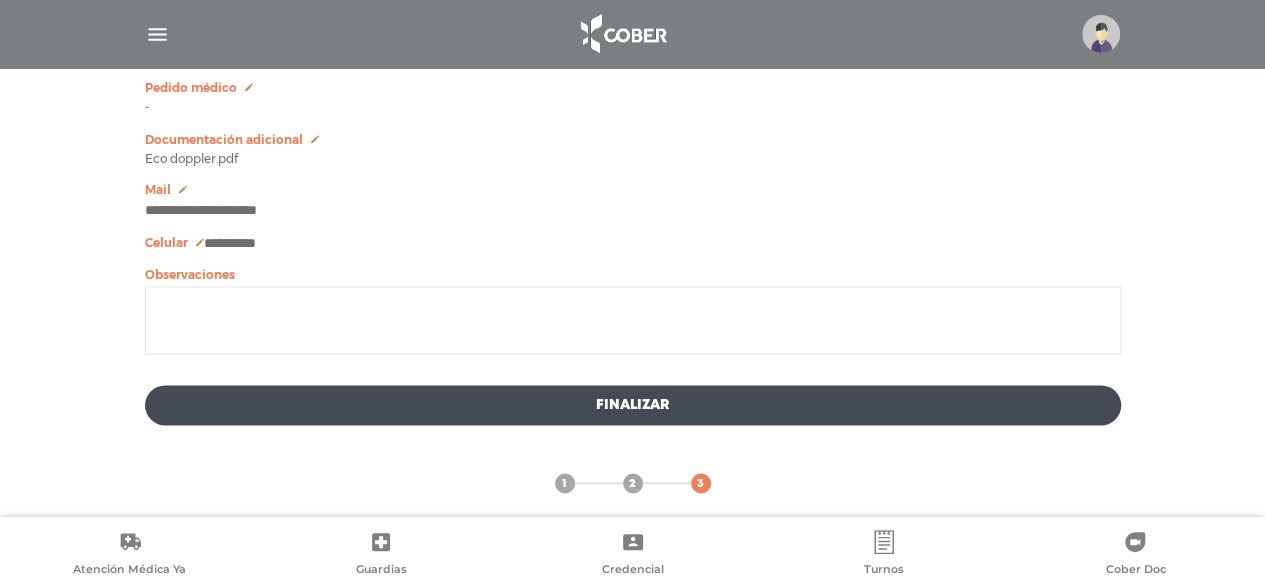 scroll, scrollTop: 1304, scrollLeft: 0, axis: vertical 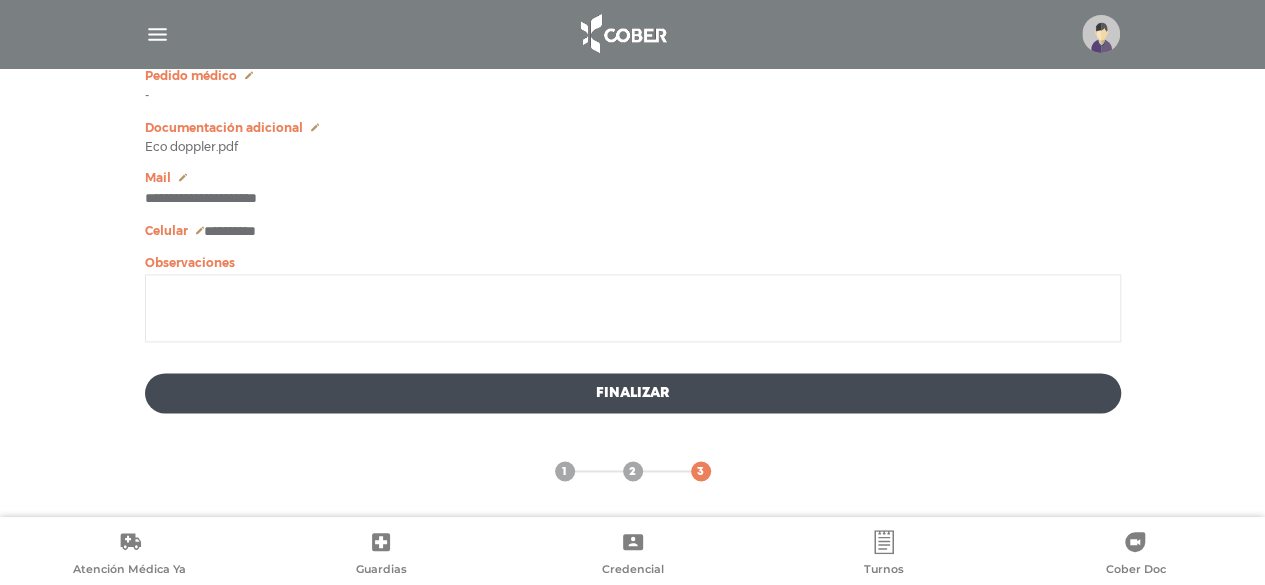 click at bounding box center (633, 308) 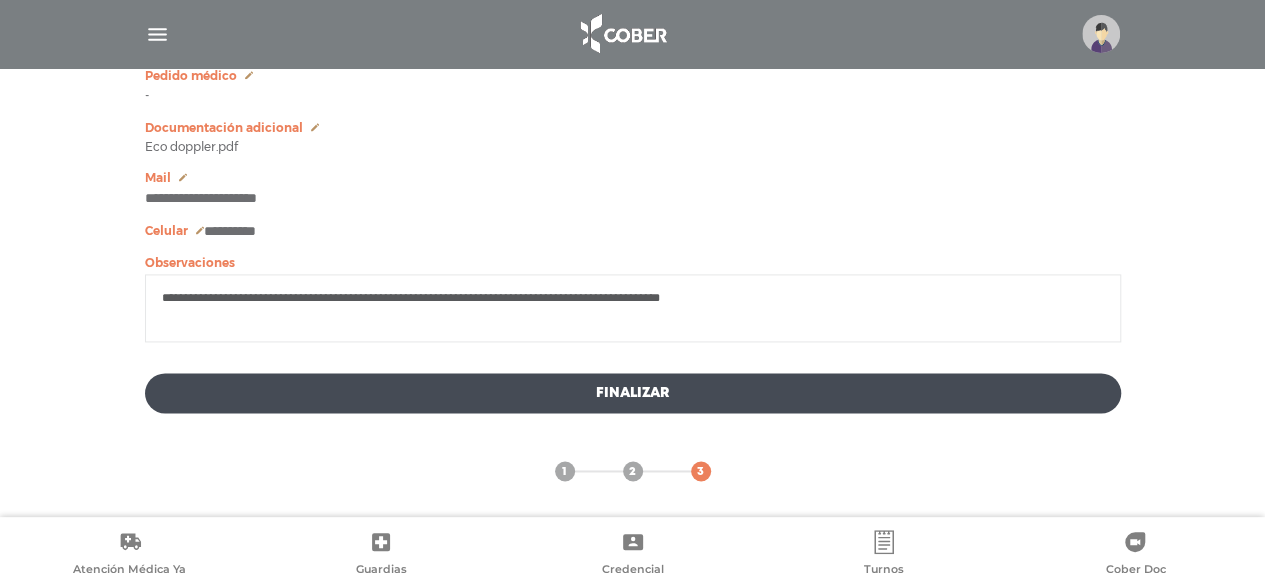 type on "**********" 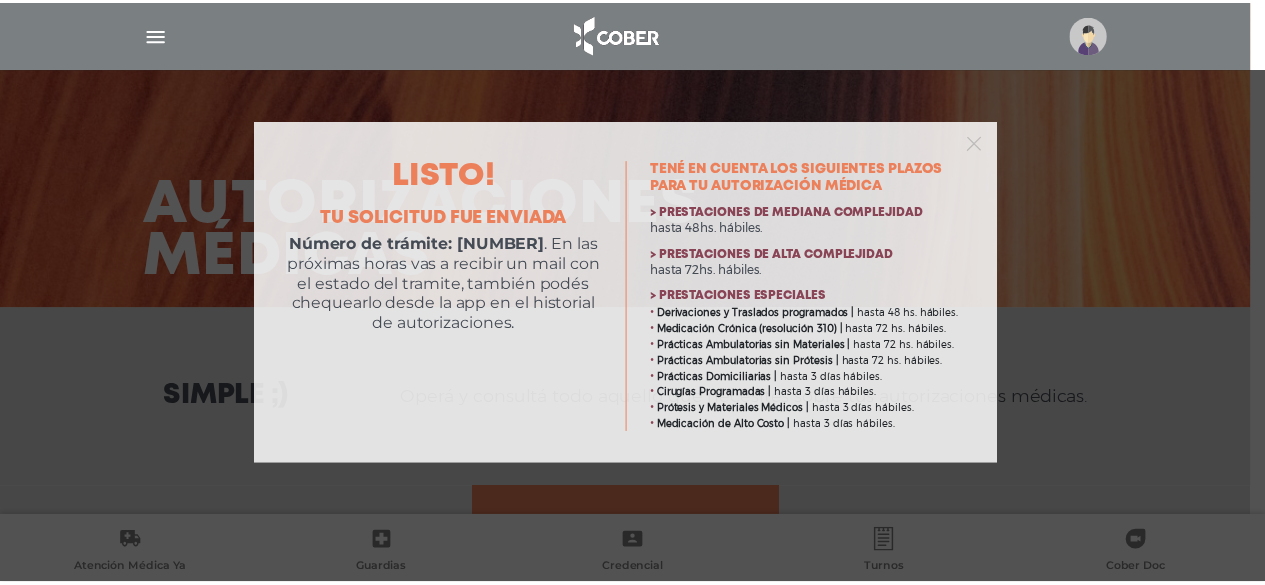 scroll, scrollTop: 0, scrollLeft: 0, axis: both 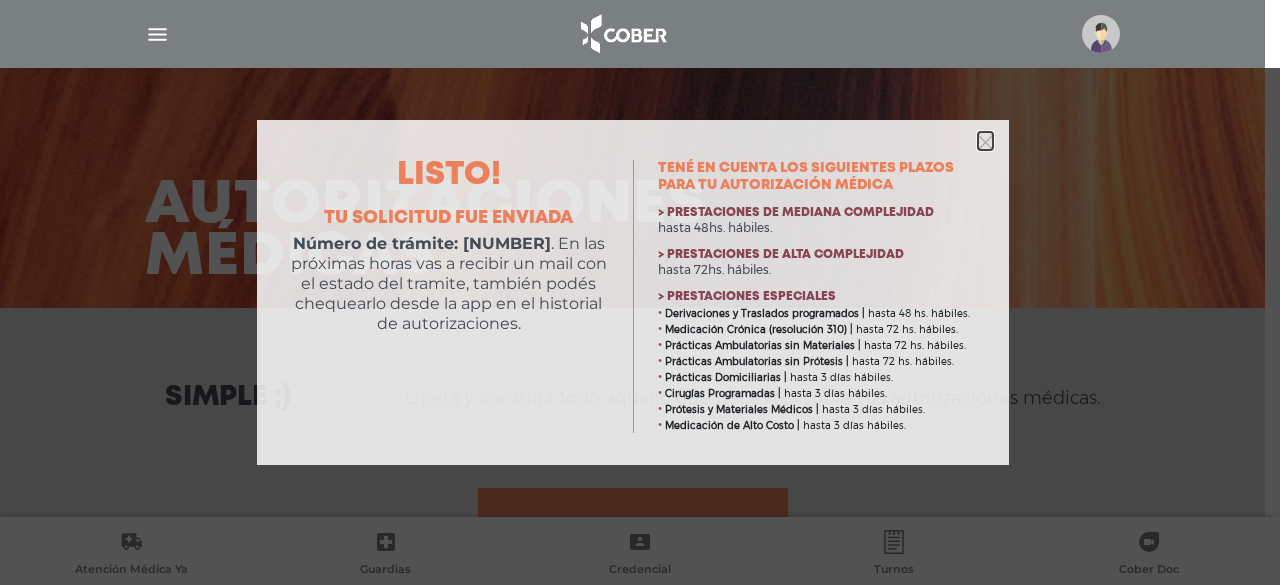 click at bounding box center (985, 141) 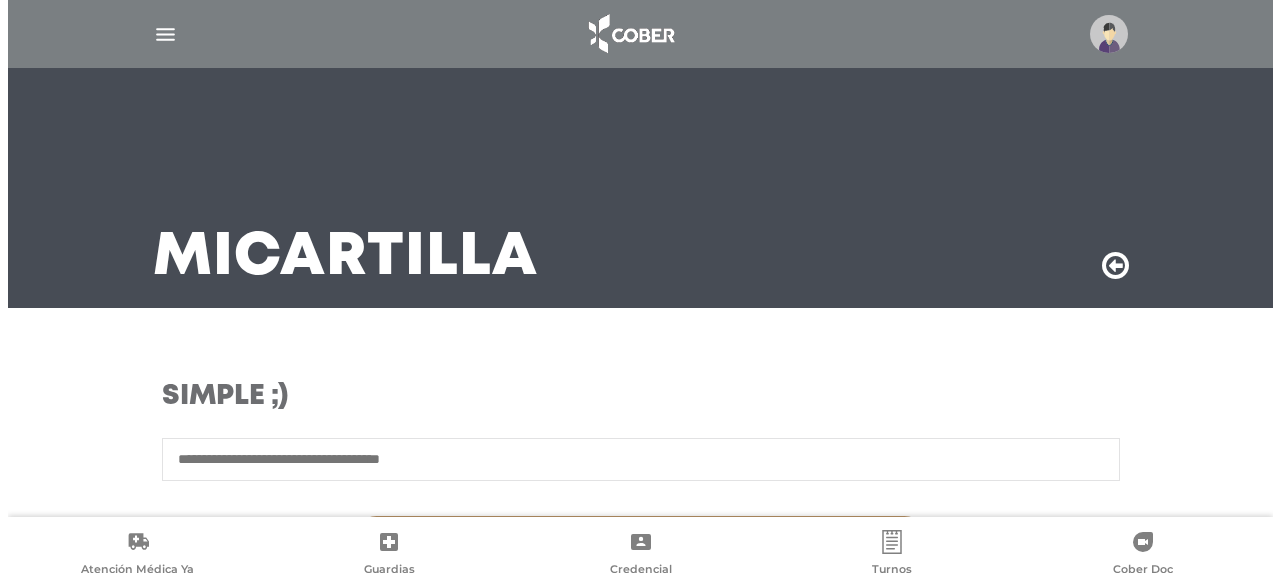 scroll, scrollTop: 0, scrollLeft: 0, axis: both 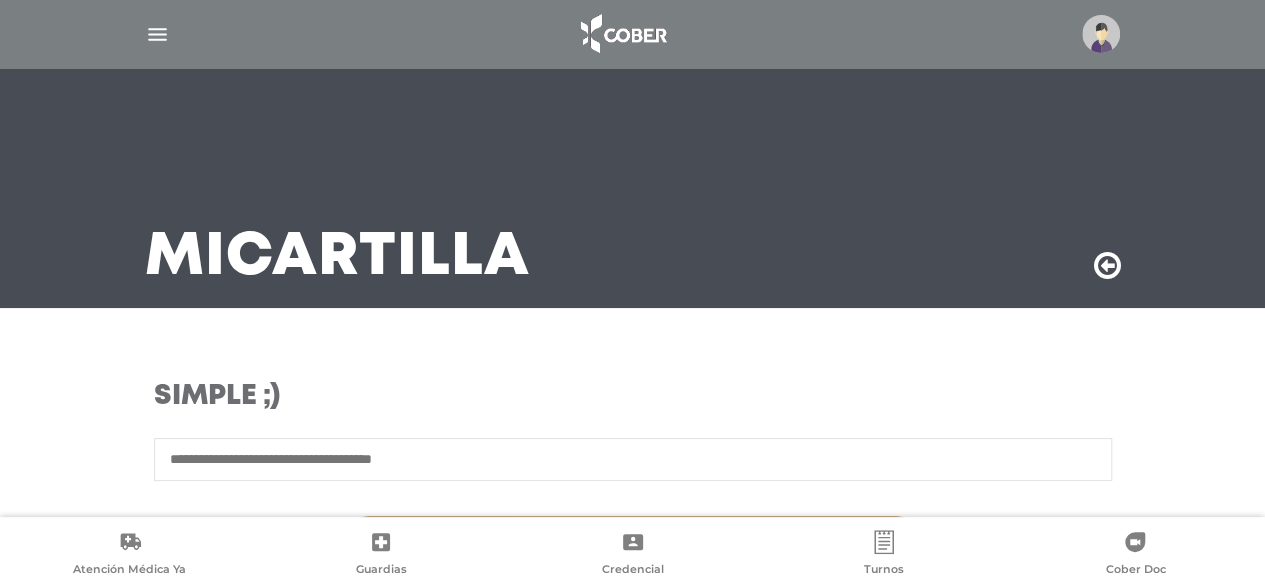 click at bounding box center [1101, 34] 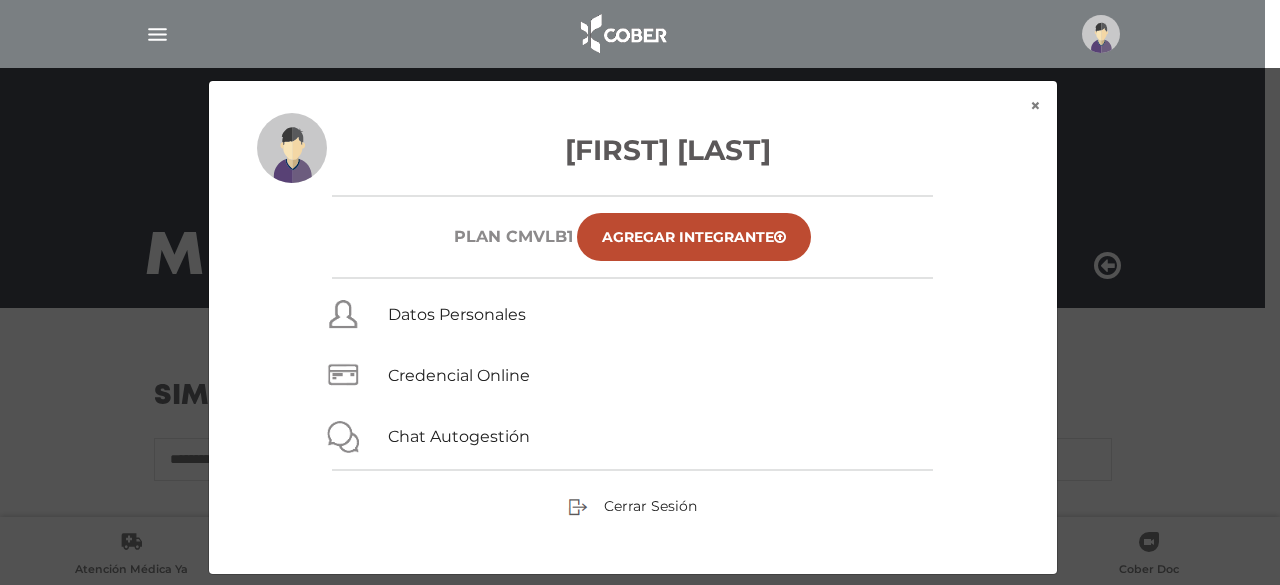 click on "[FIRST] [LAST]
Plan CMVLB1
Agregar Integrante
Datos Personales
Credencial Online
Chat Autogestión
Cerrar Sesión" at bounding box center (633, 343) 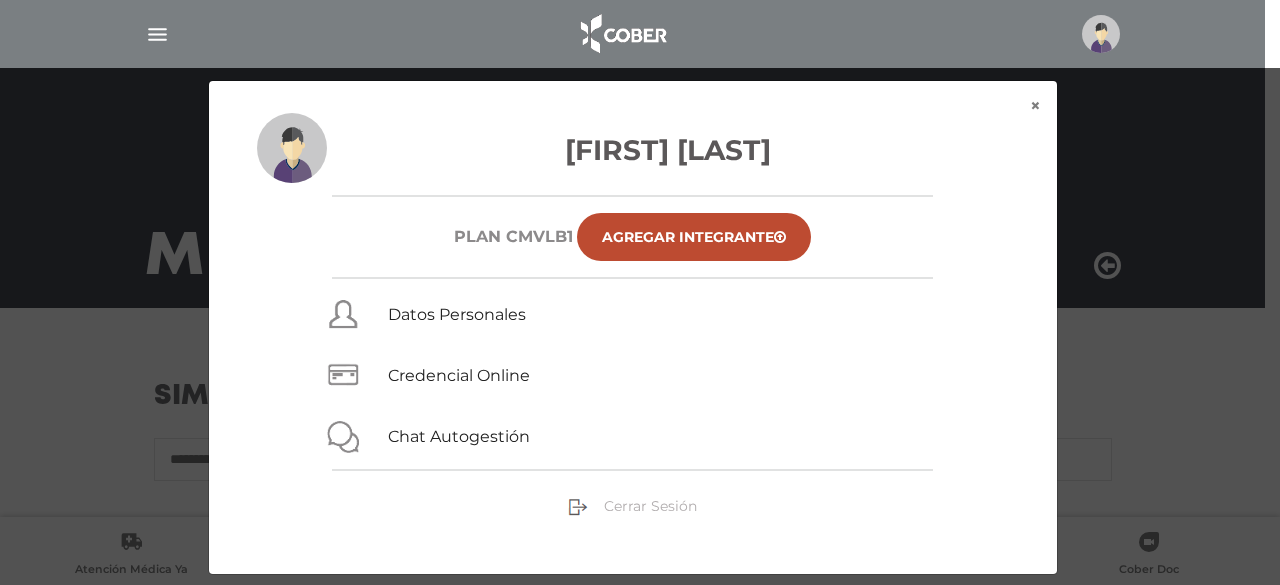 click on "Cerrar Sesión" at bounding box center [650, 506] 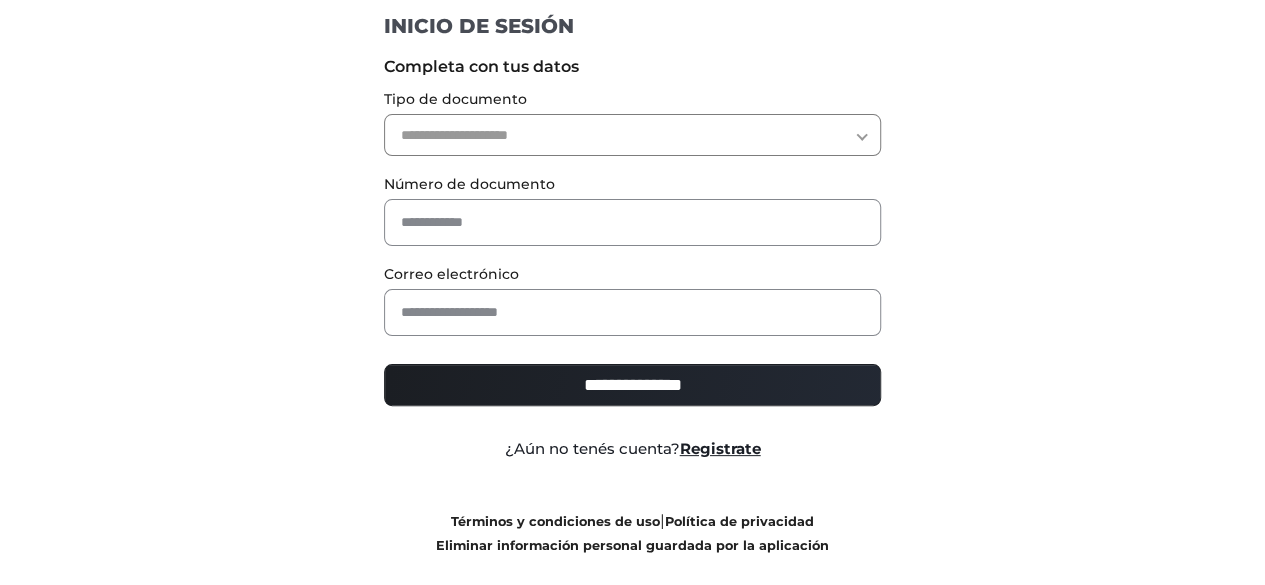 scroll, scrollTop: 0, scrollLeft: 0, axis: both 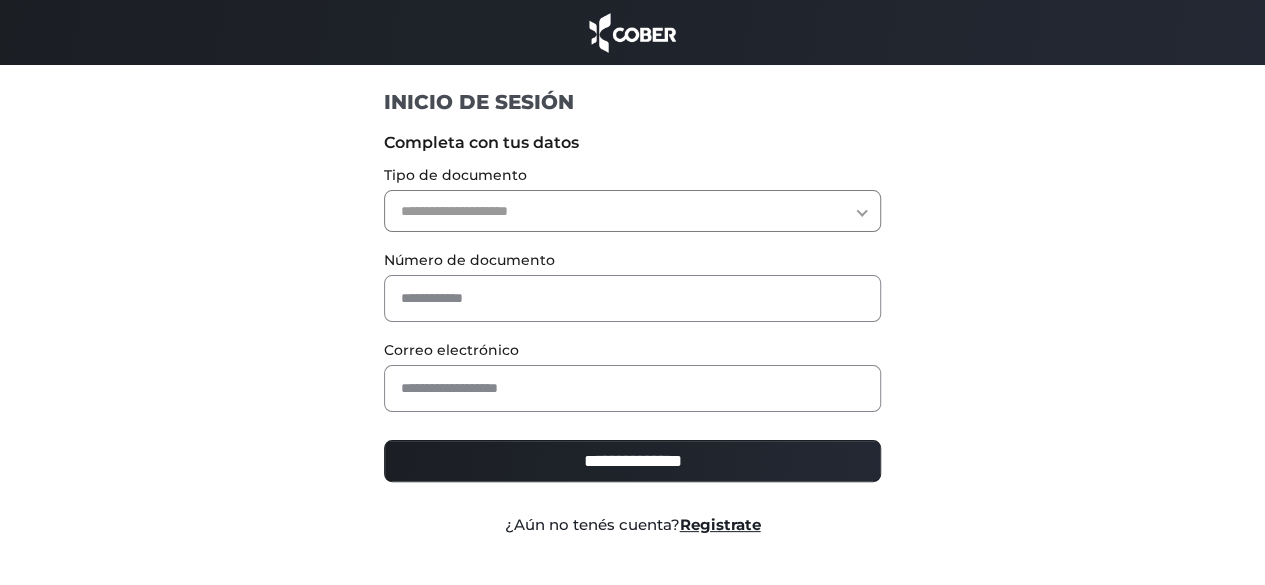 click on "**********" at bounding box center [632, 211] 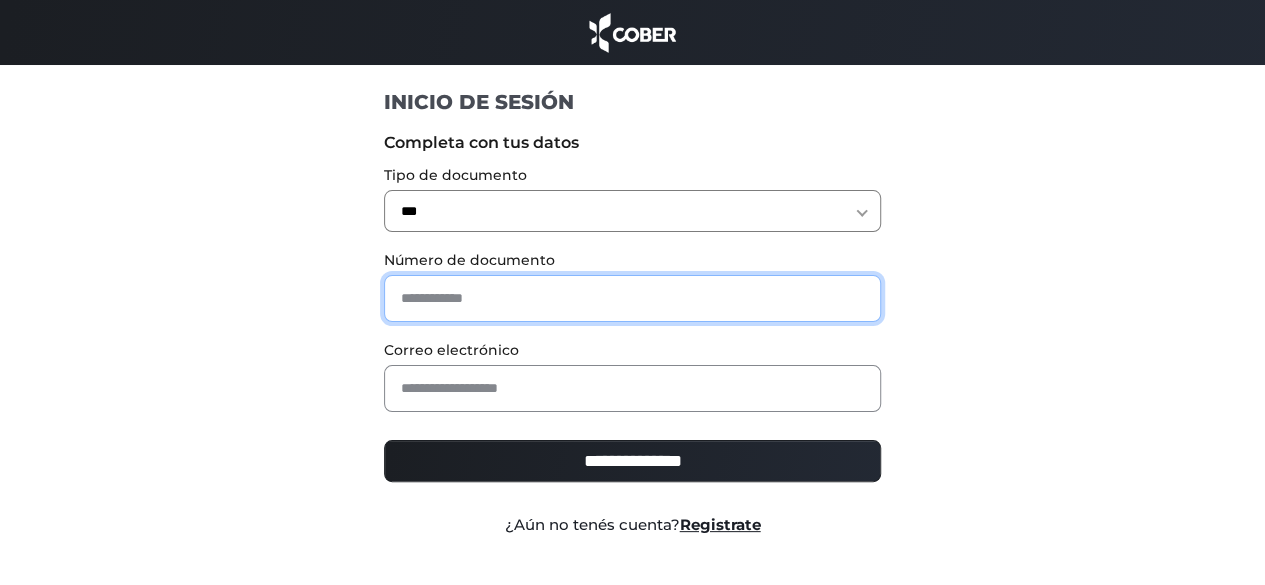 click at bounding box center [632, 298] 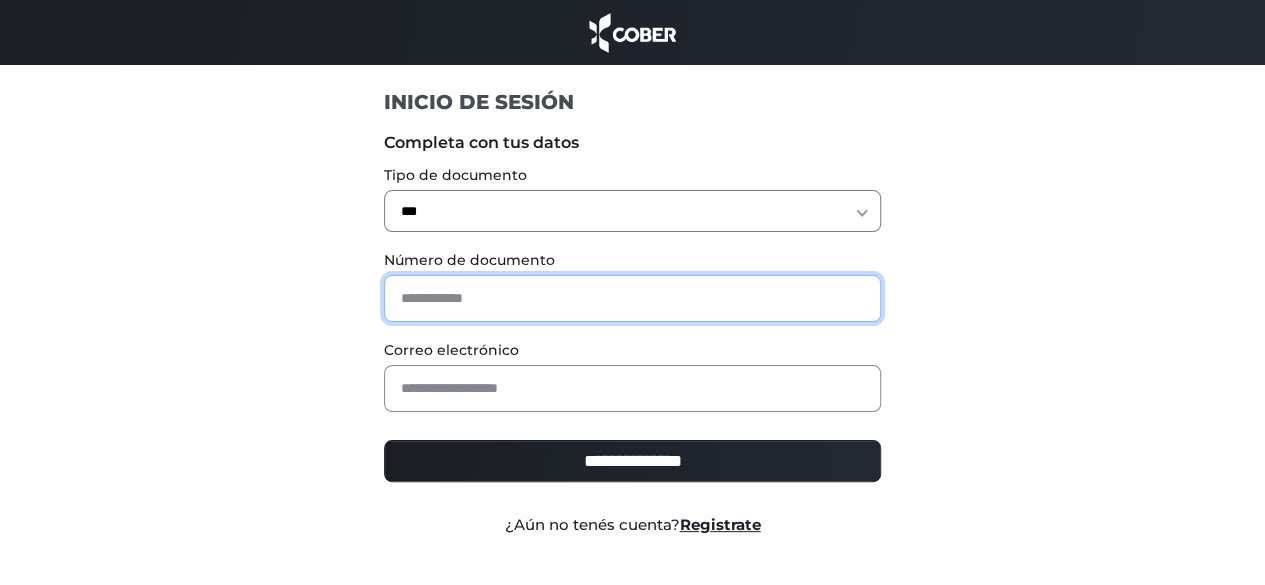type on "********" 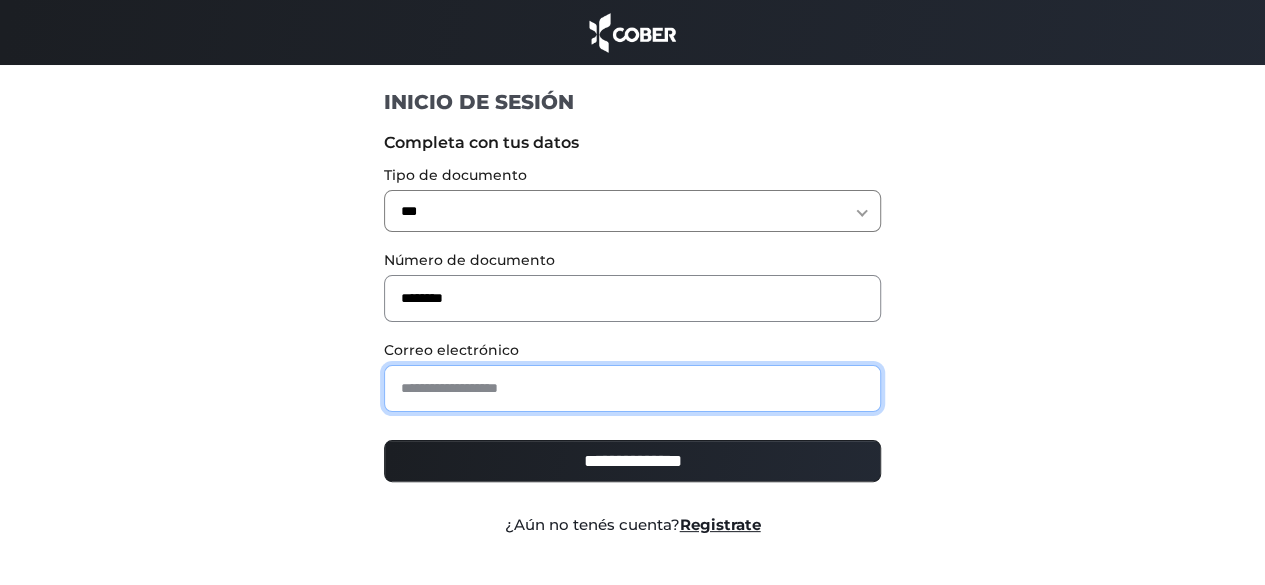 click at bounding box center [632, 388] 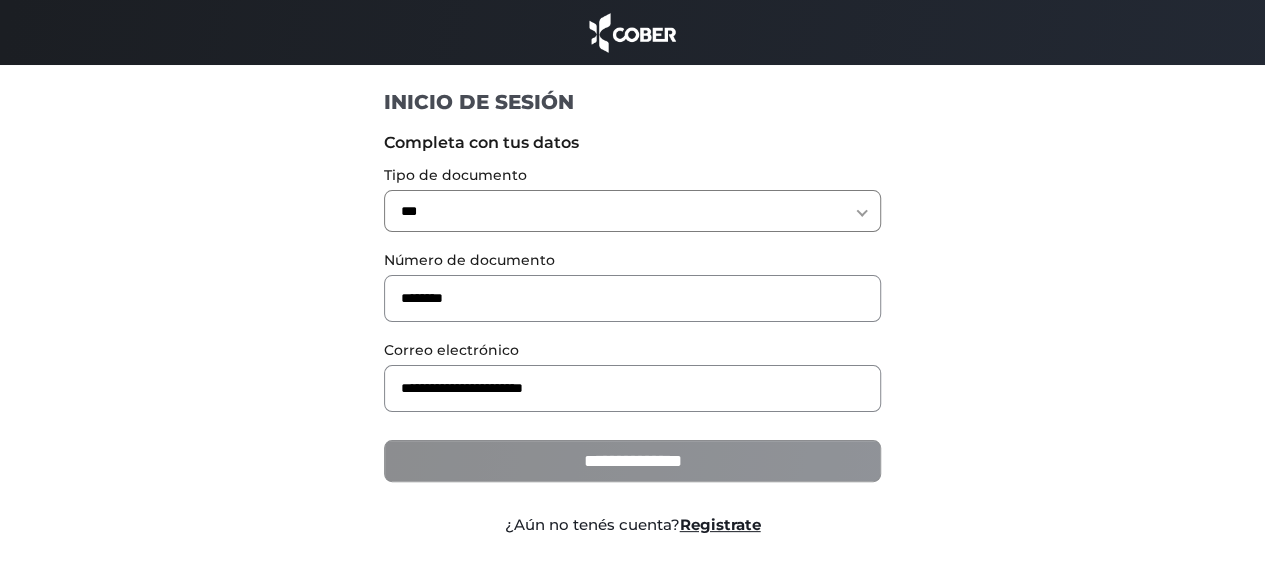 click on "**********" at bounding box center [632, 461] 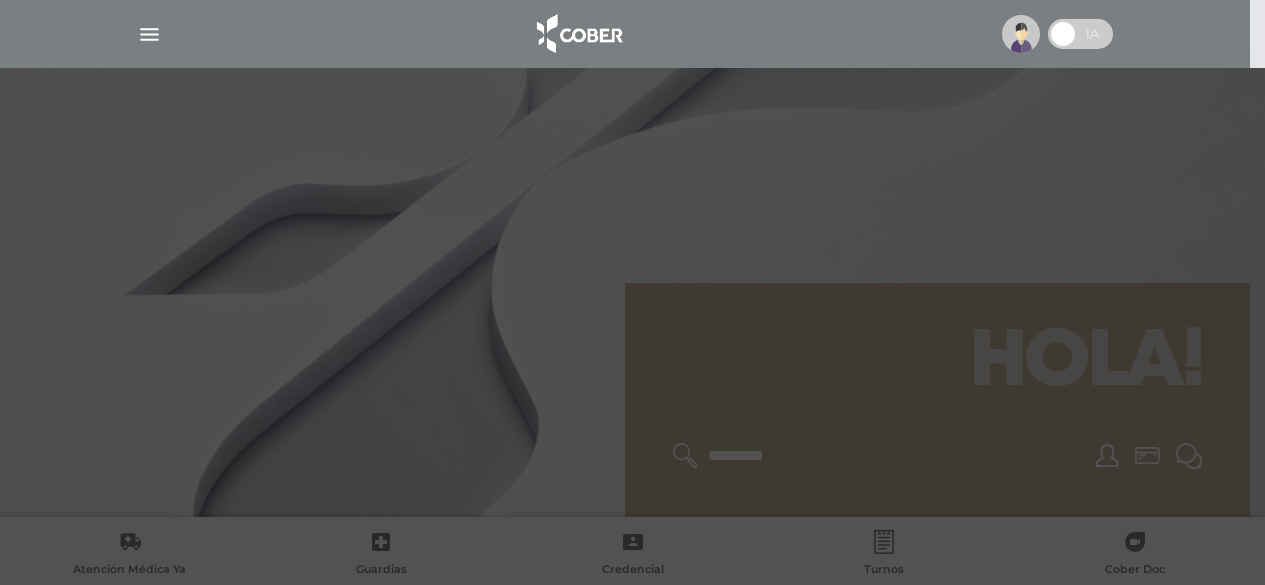 scroll, scrollTop: 0, scrollLeft: 0, axis: both 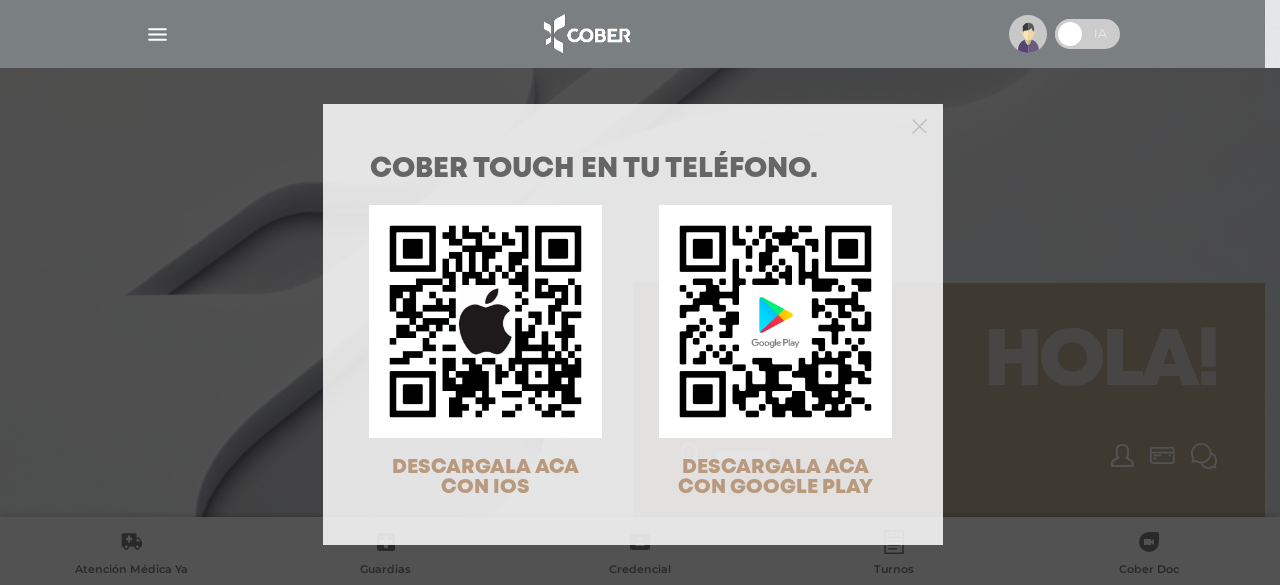 click at bounding box center (633, 124) 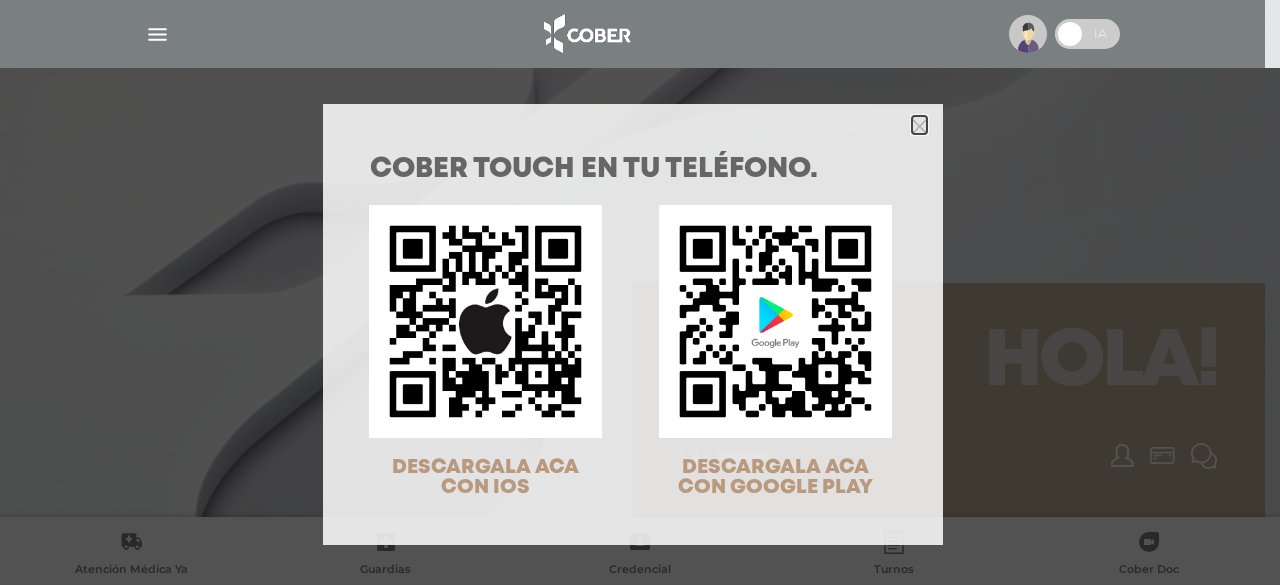 click 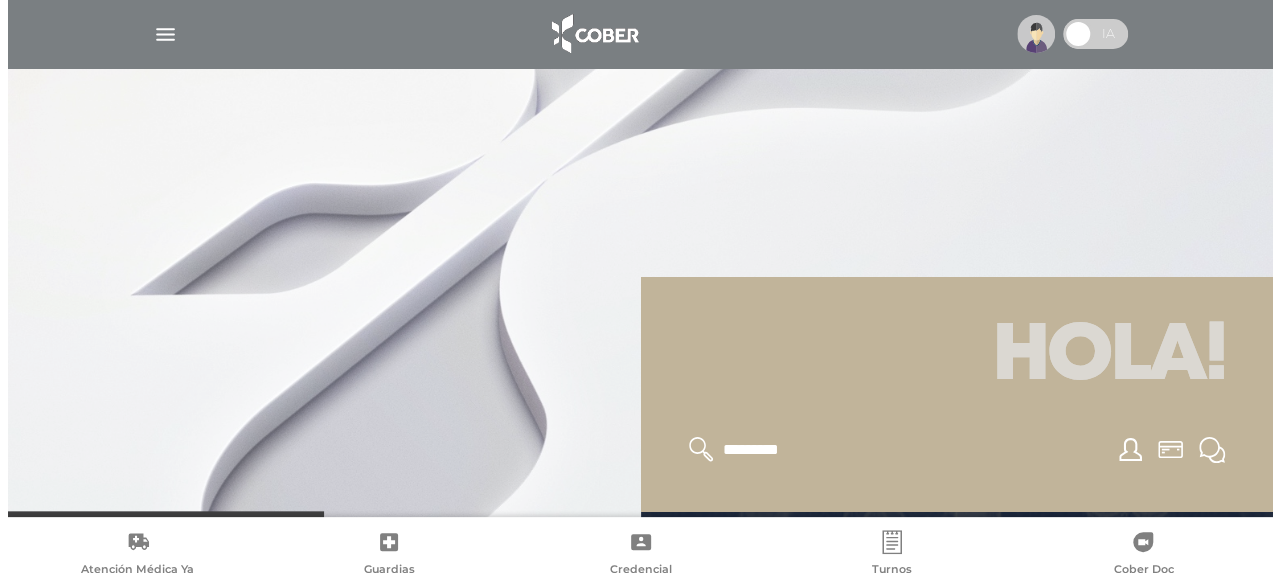 scroll, scrollTop: 0, scrollLeft: 0, axis: both 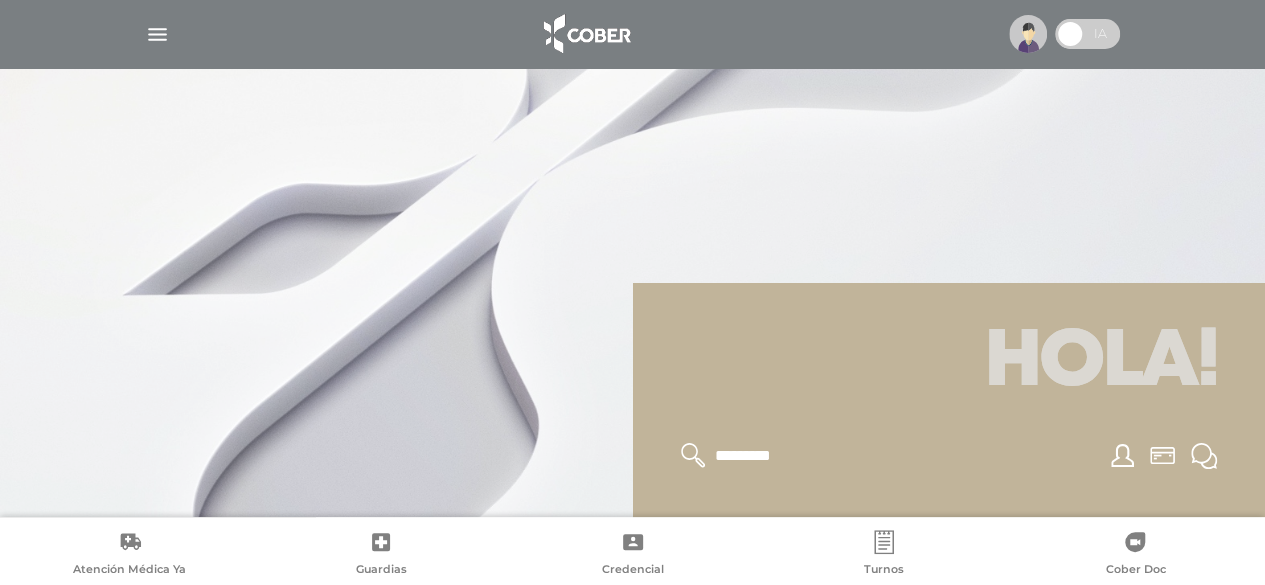 click at bounding box center (1028, 34) 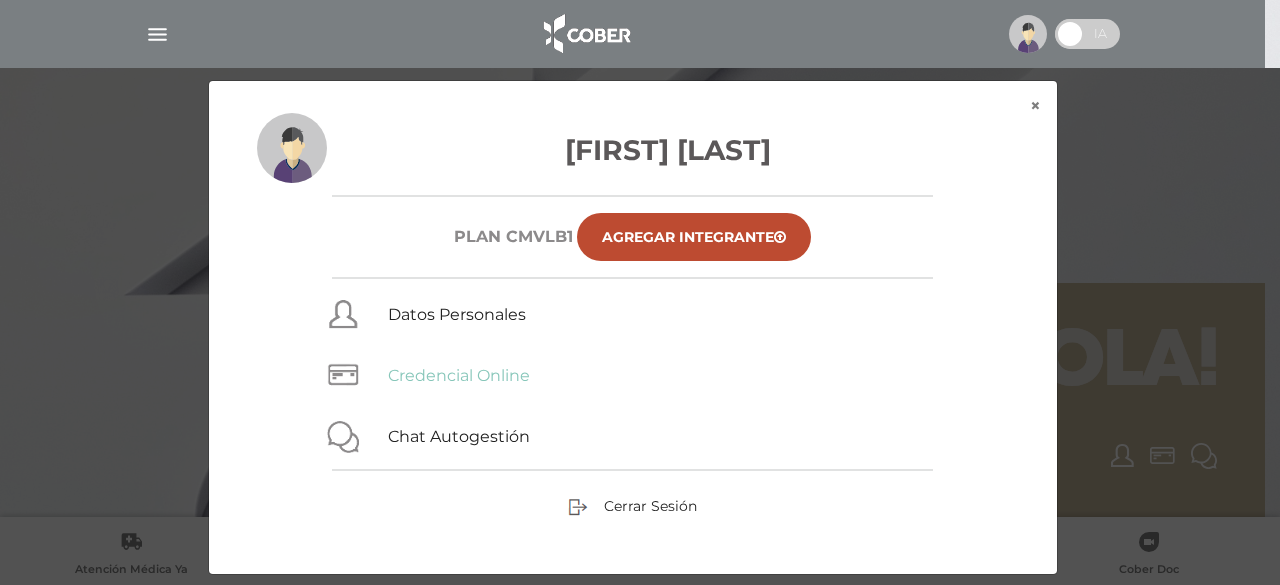 click on "Credencial Online" at bounding box center [459, 375] 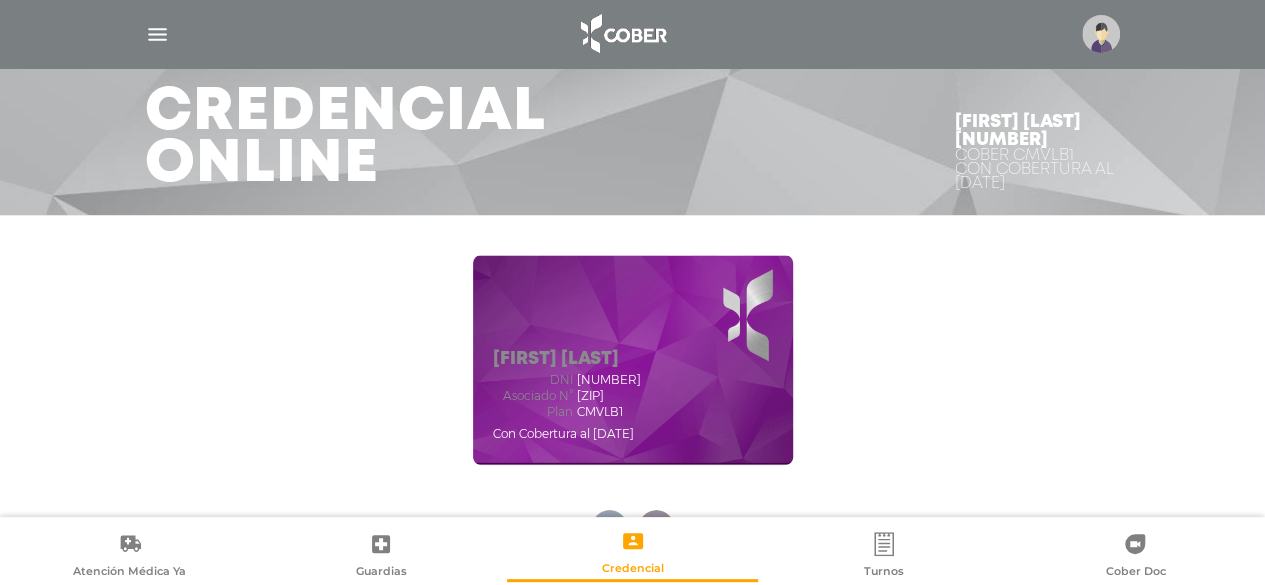 scroll, scrollTop: 200, scrollLeft: 0, axis: vertical 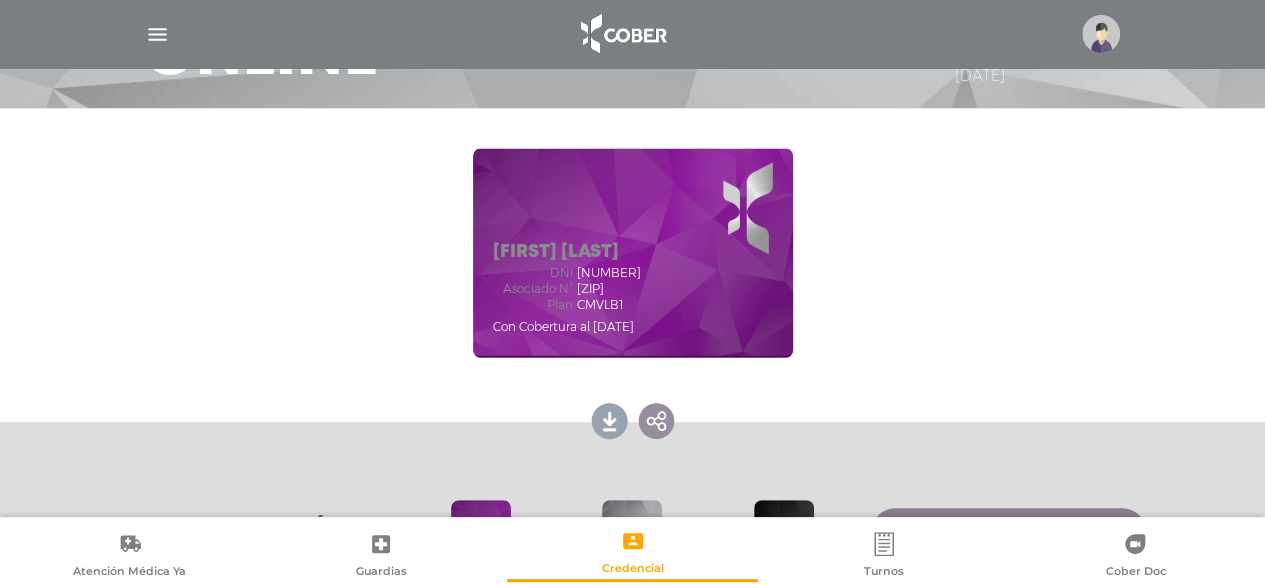 drag, startPoint x: 628, startPoint y: 289, endPoint x: 570, endPoint y: 291, distance: 58.034473 